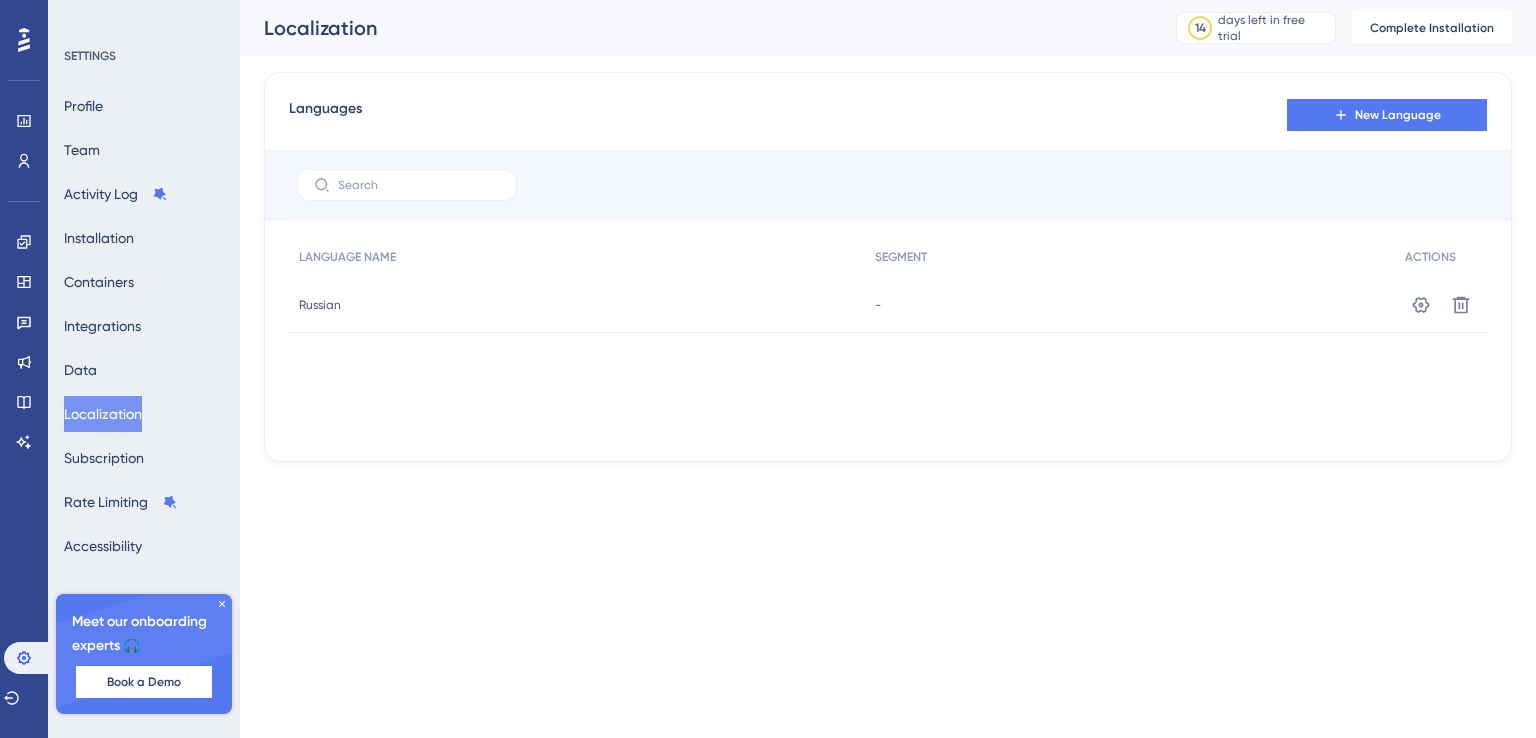 scroll, scrollTop: 0, scrollLeft: 0, axis: both 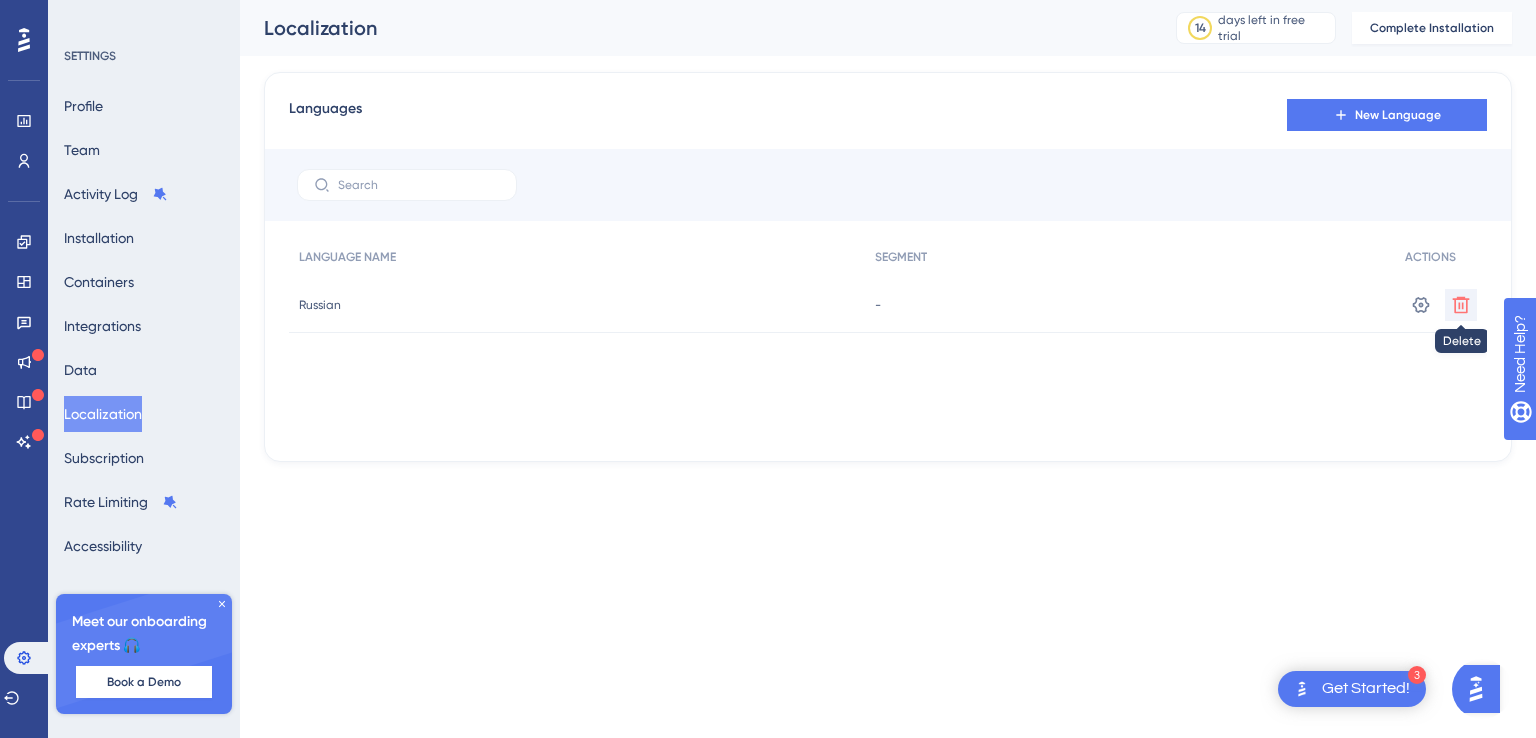 click 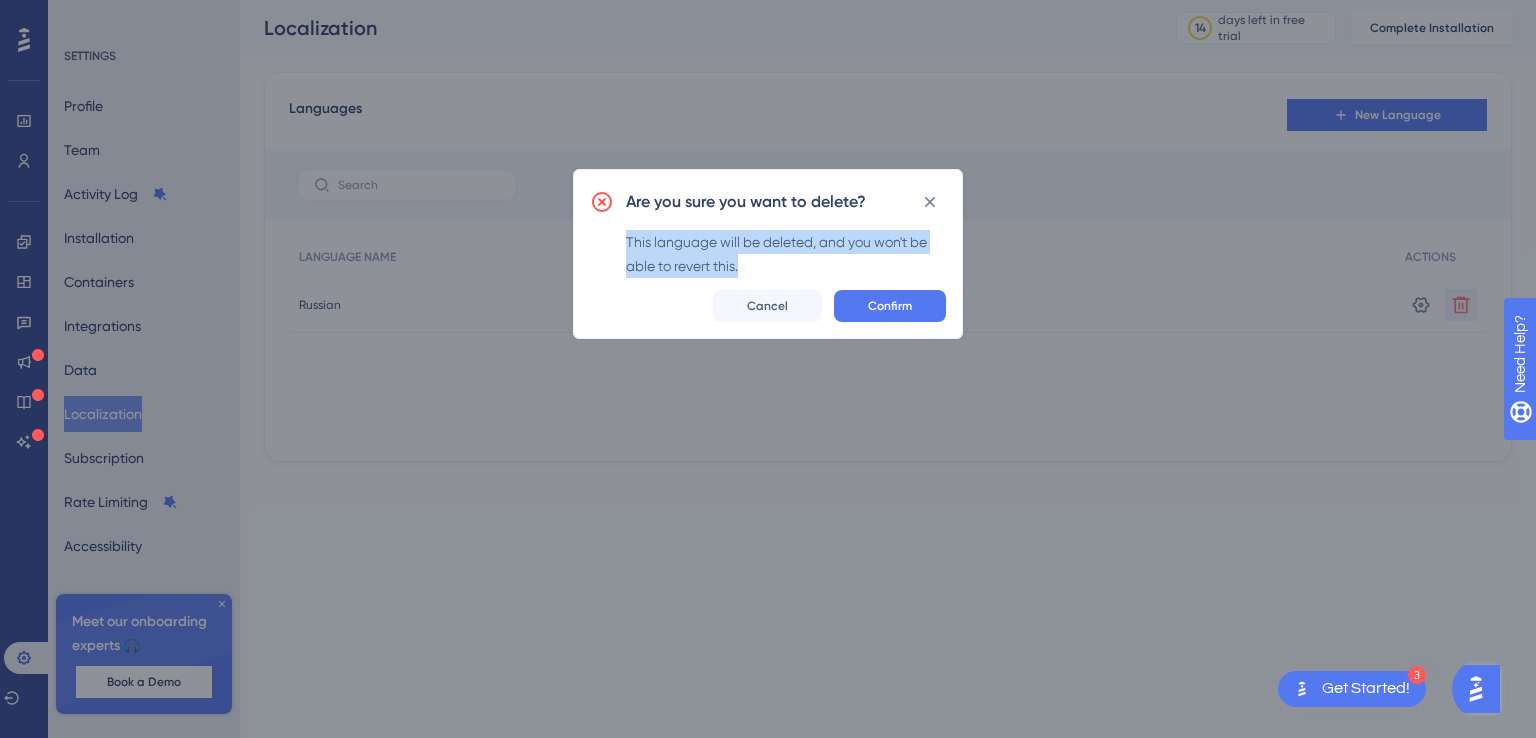 drag, startPoint x: 741, startPoint y: 265, endPoint x: 609, endPoint y: 241, distance: 134.16408 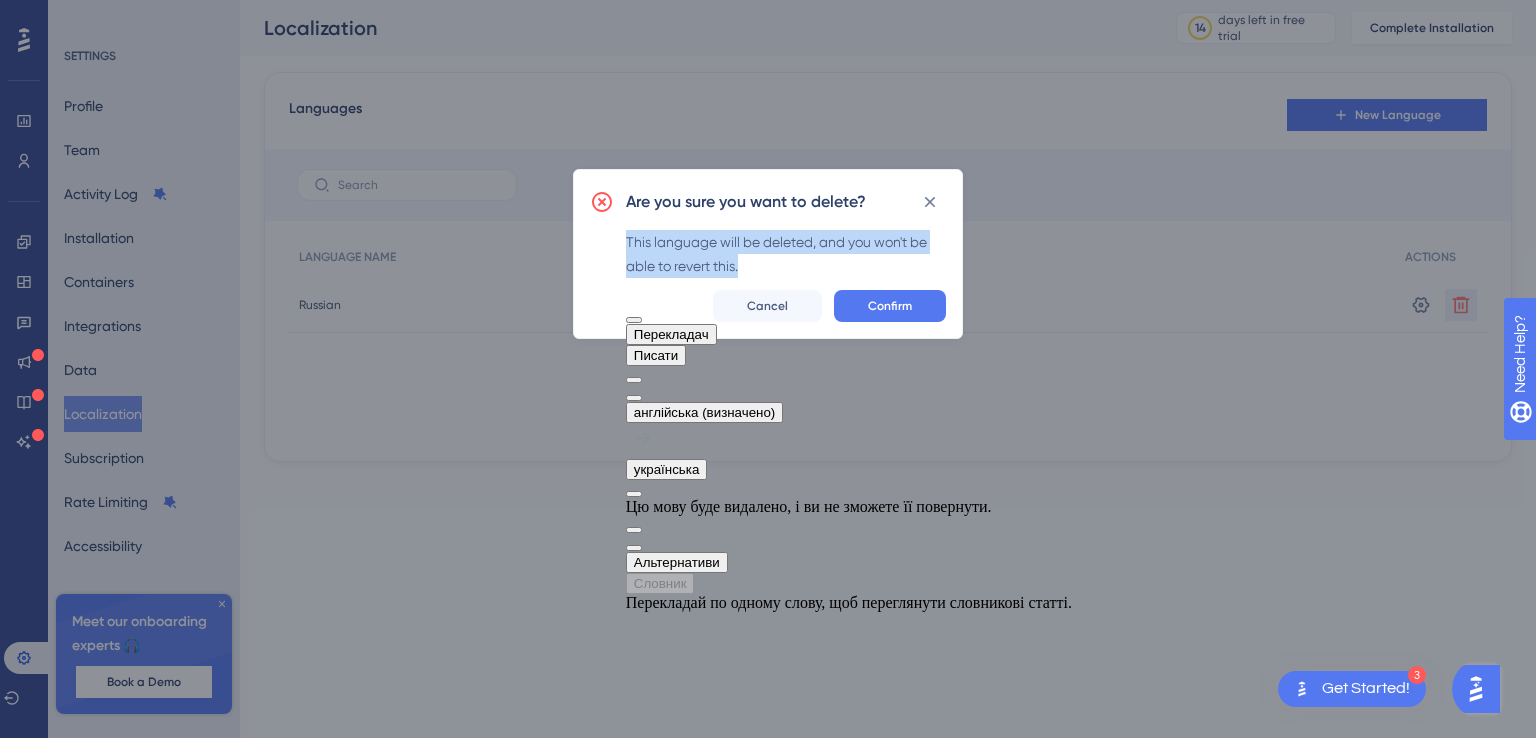 click at bounding box center [634, 398] 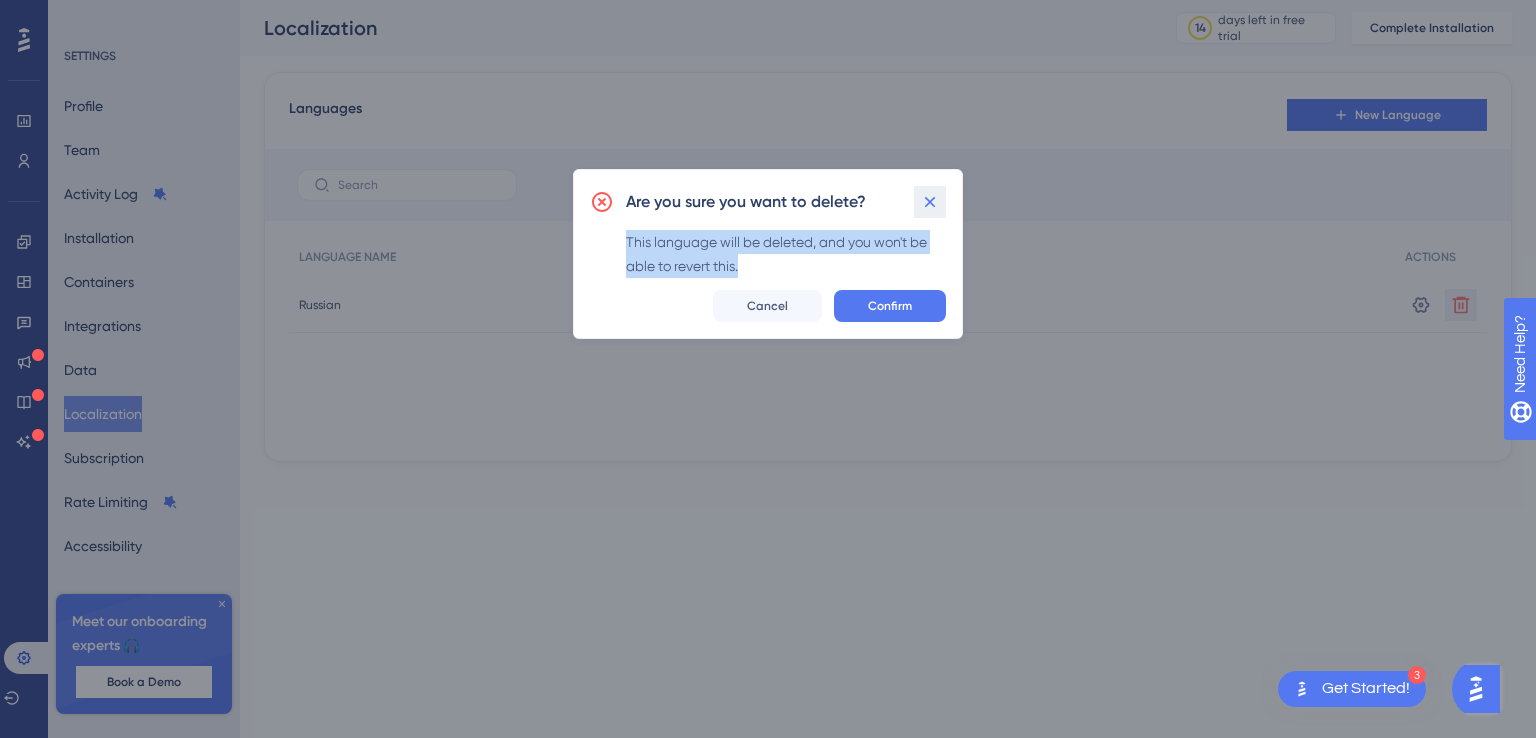 click 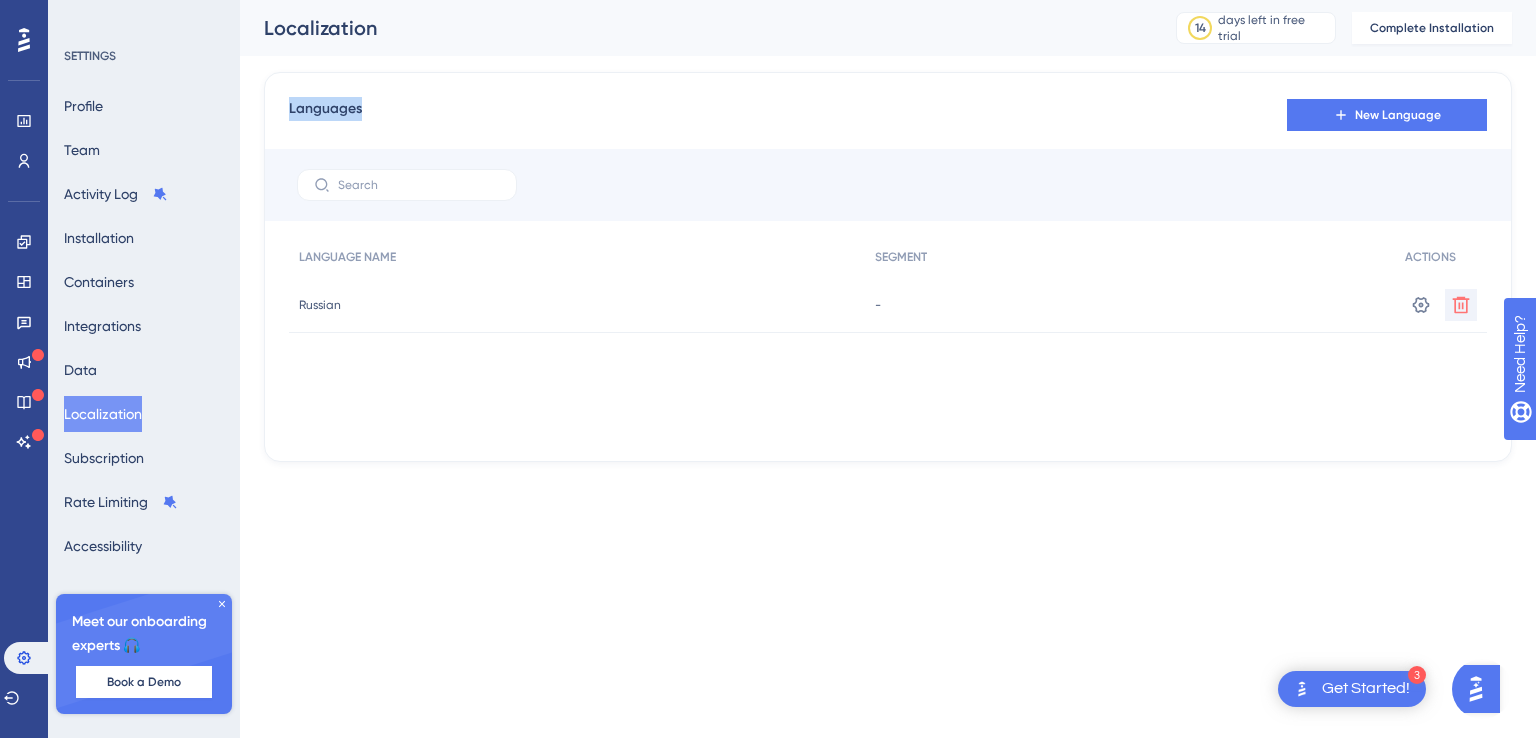 drag, startPoint x: 375, startPoint y: 111, endPoint x: 276, endPoint y: 111, distance: 99 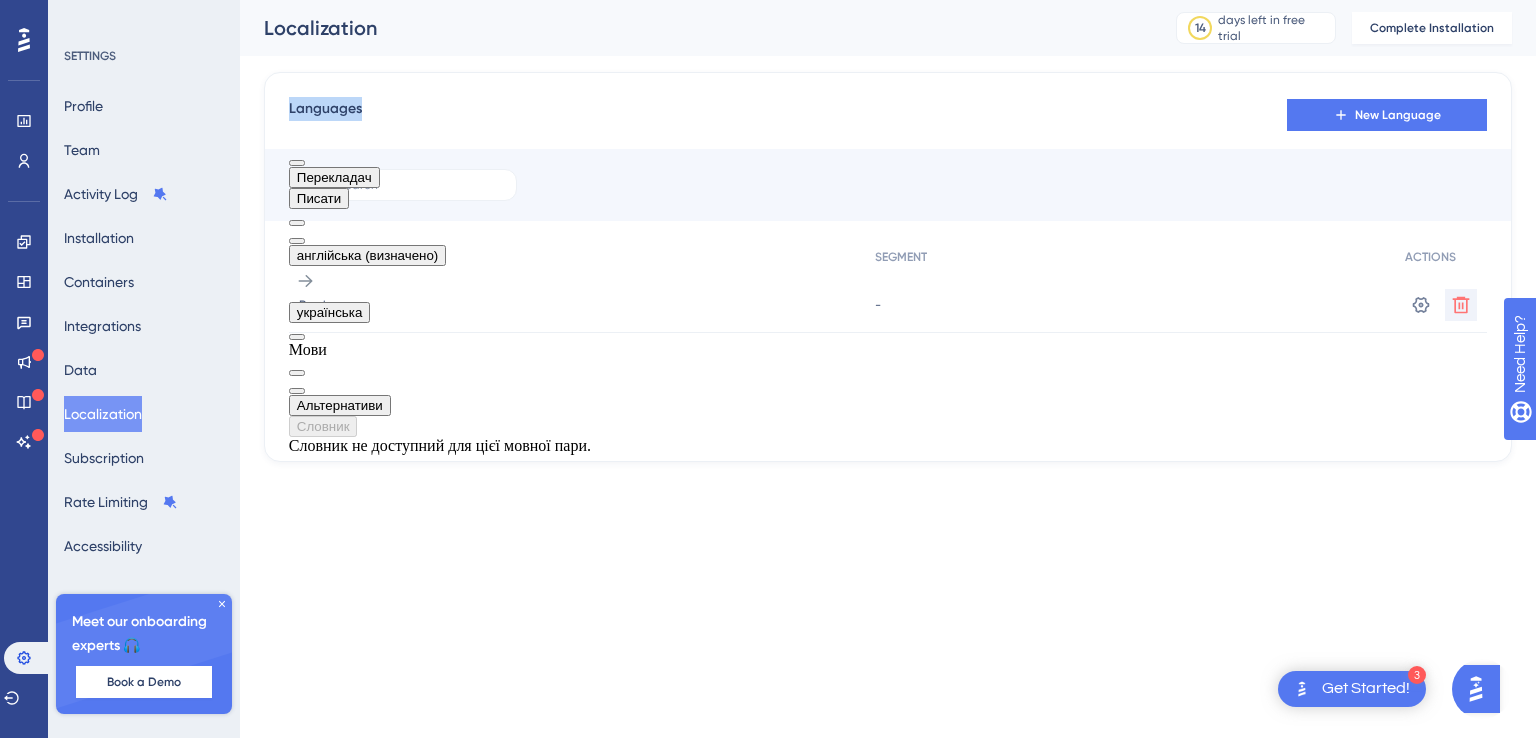 click at bounding box center (297, 241) 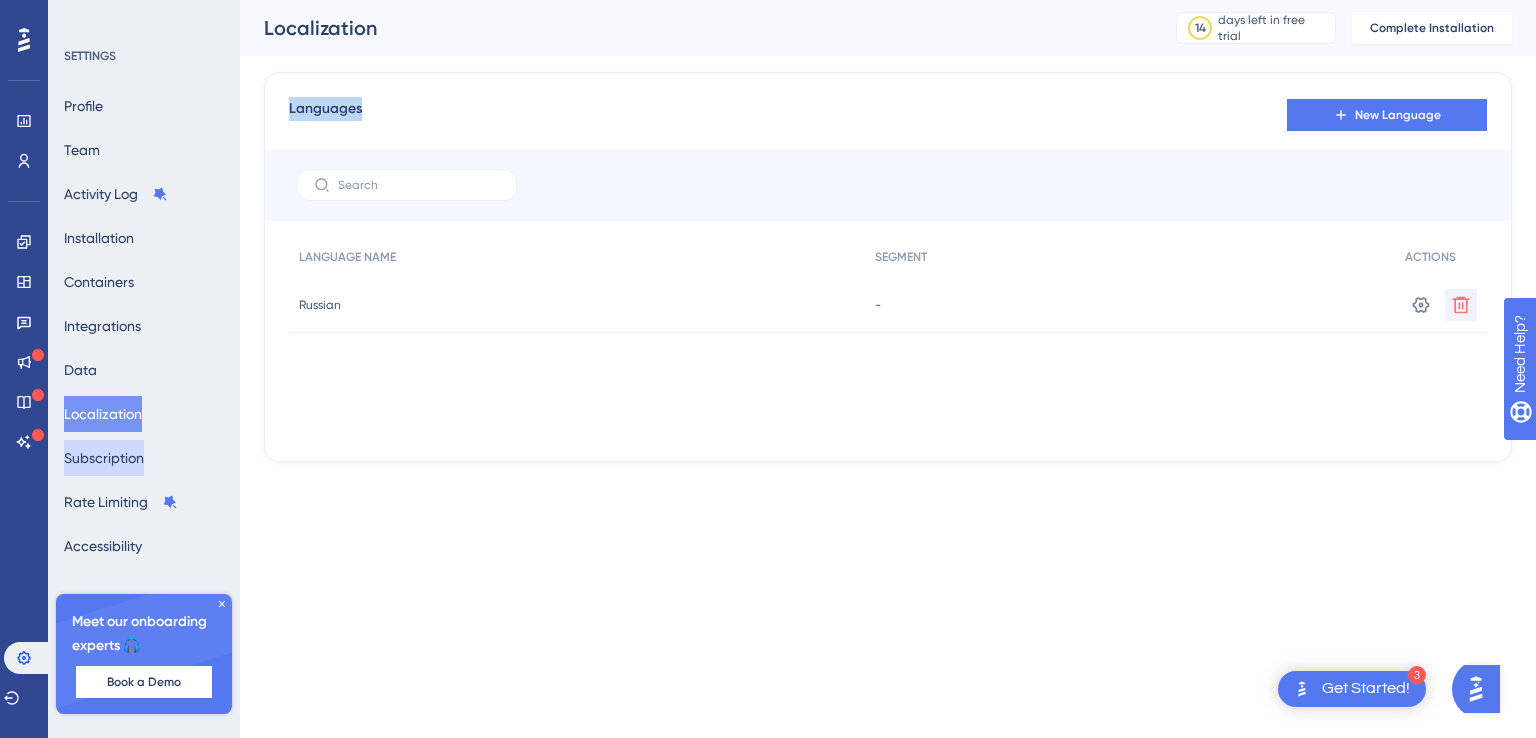 click on "Subscription" at bounding box center (104, 458) 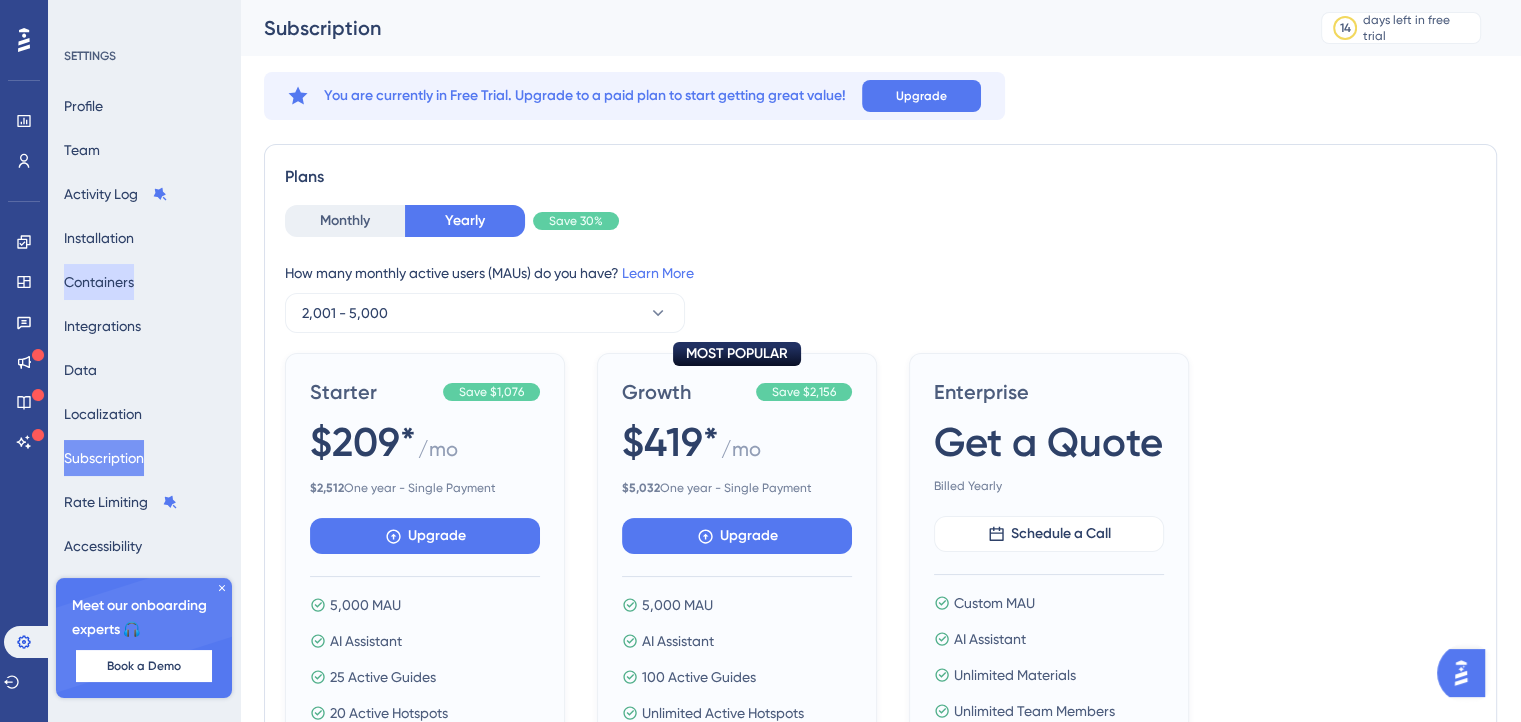 click on "Containers" at bounding box center [99, 282] 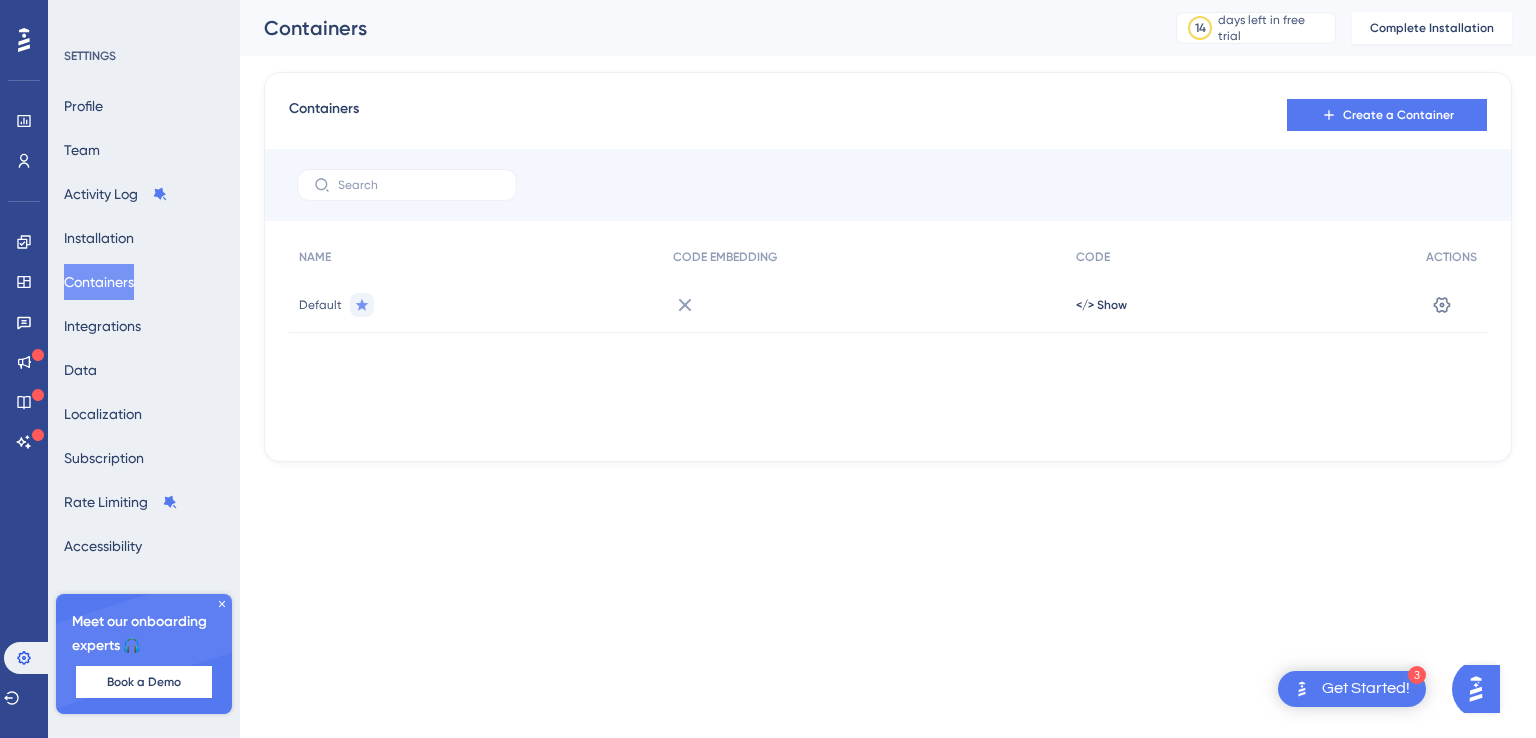 scroll, scrollTop: 0, scrollLeft: 0, axis: both 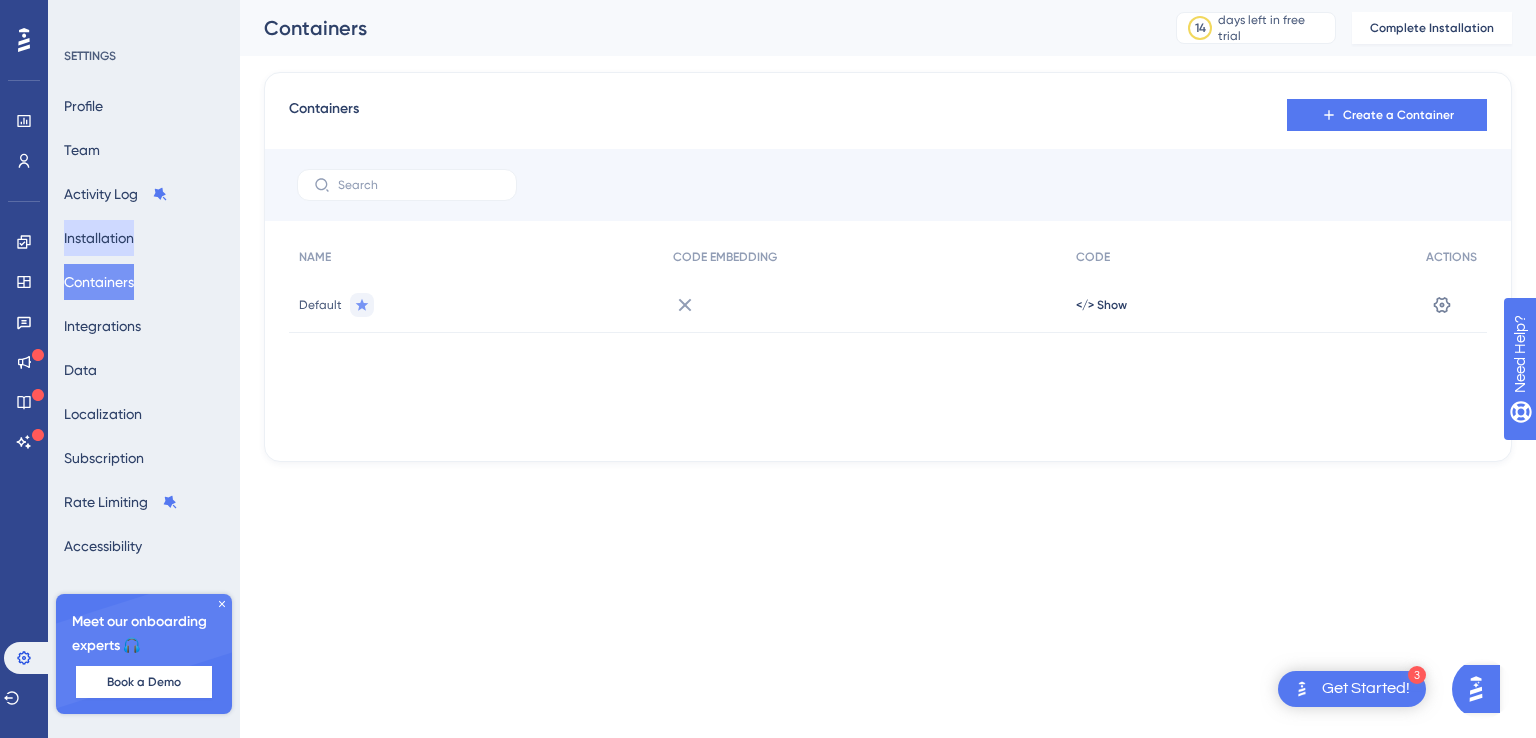 click on "Installation" at bounding box center [99, 238] 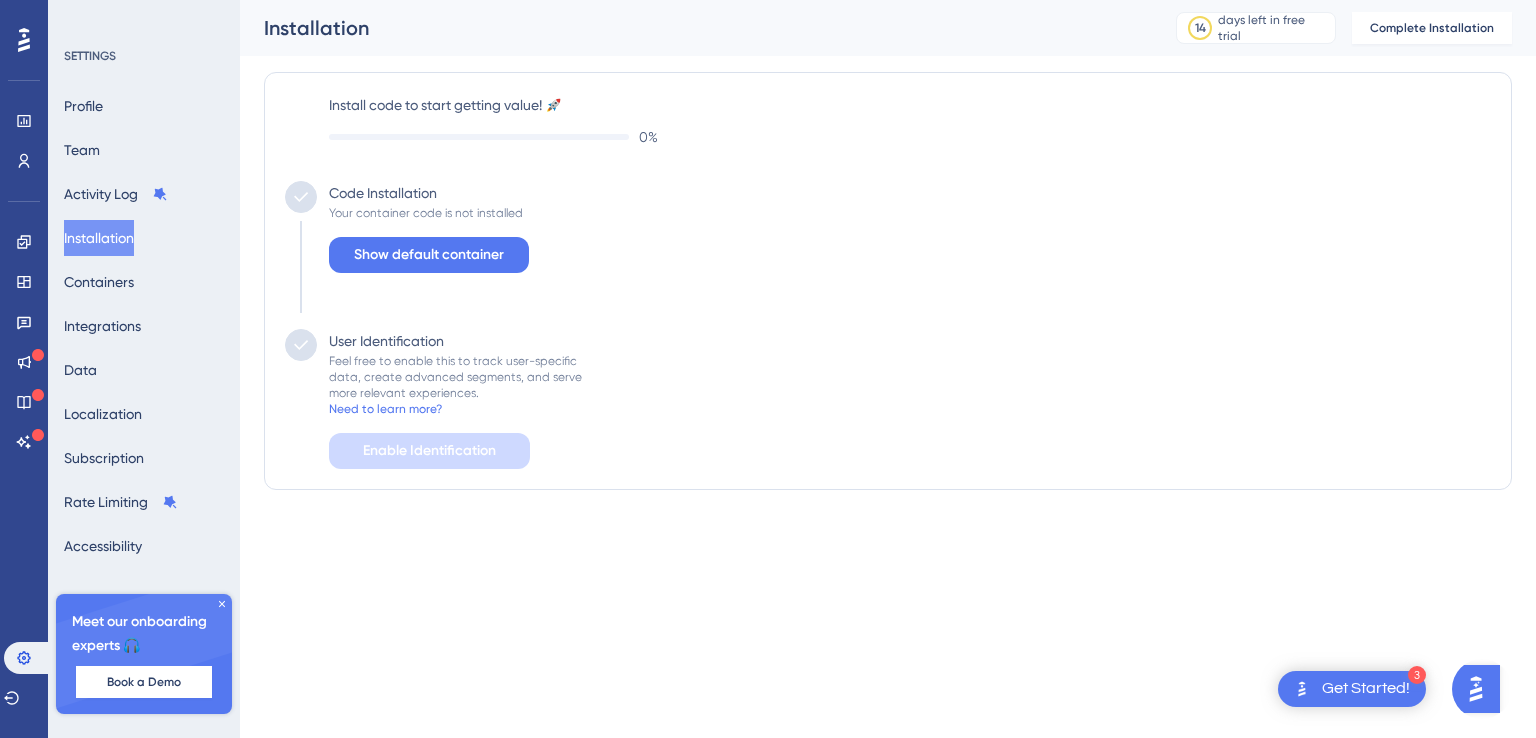 scroll, scrollTop: 0, scrollLeft: 0, axis: both 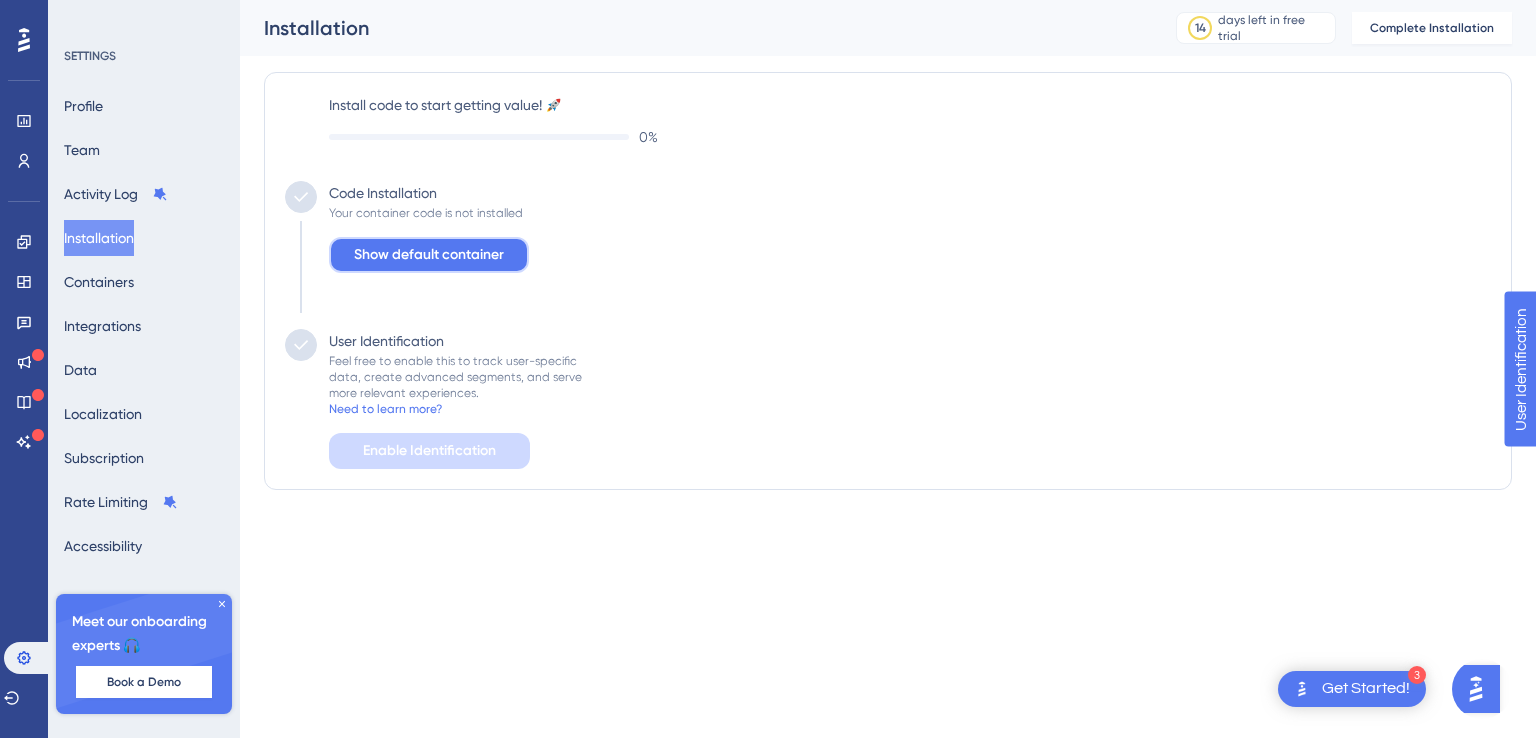 click on "Show default container" at bounding box center (429, 255) 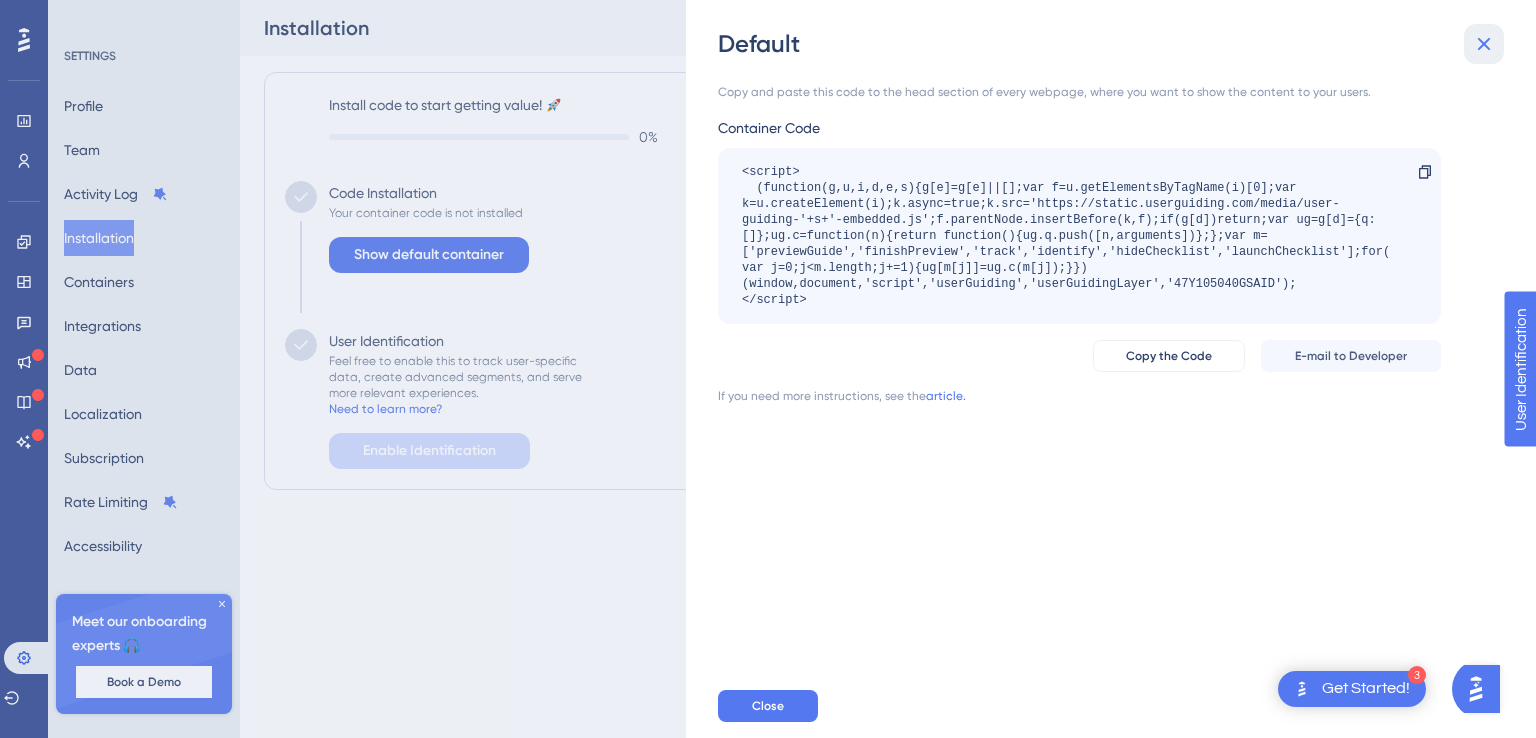 click 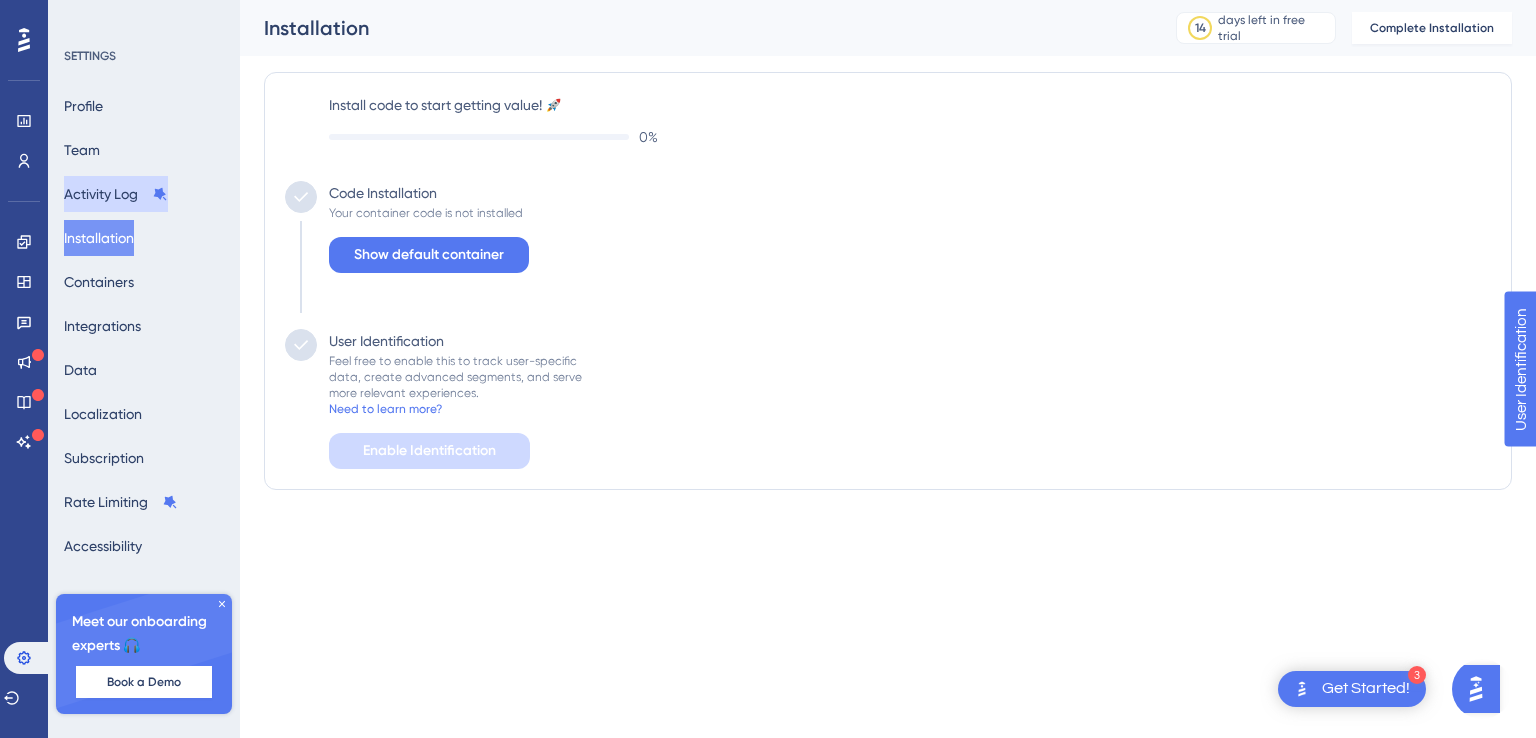 click on "Activity Log" at bounding box center [116, 194] 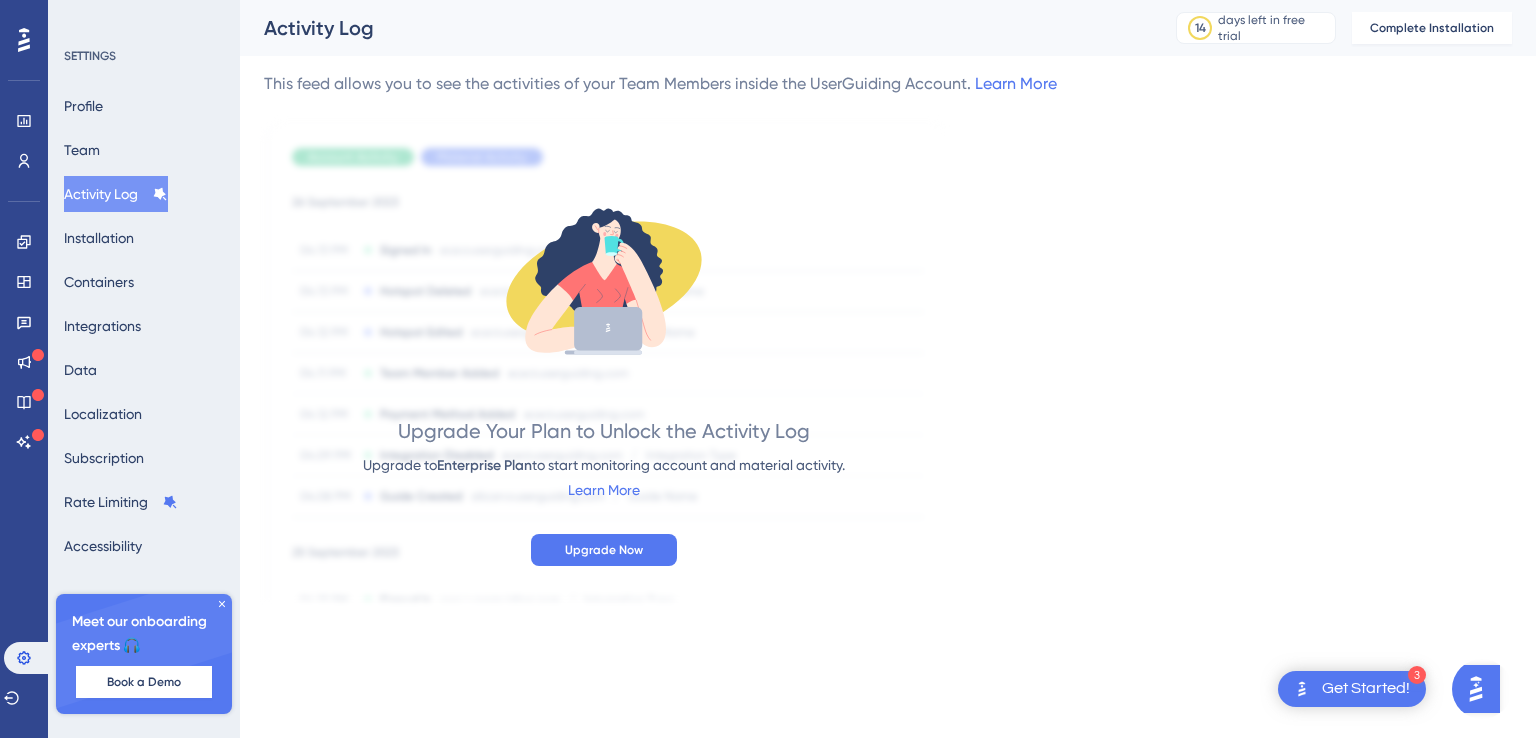 scroll, scrollTop: 0, scrollLeft: 0, axis: both 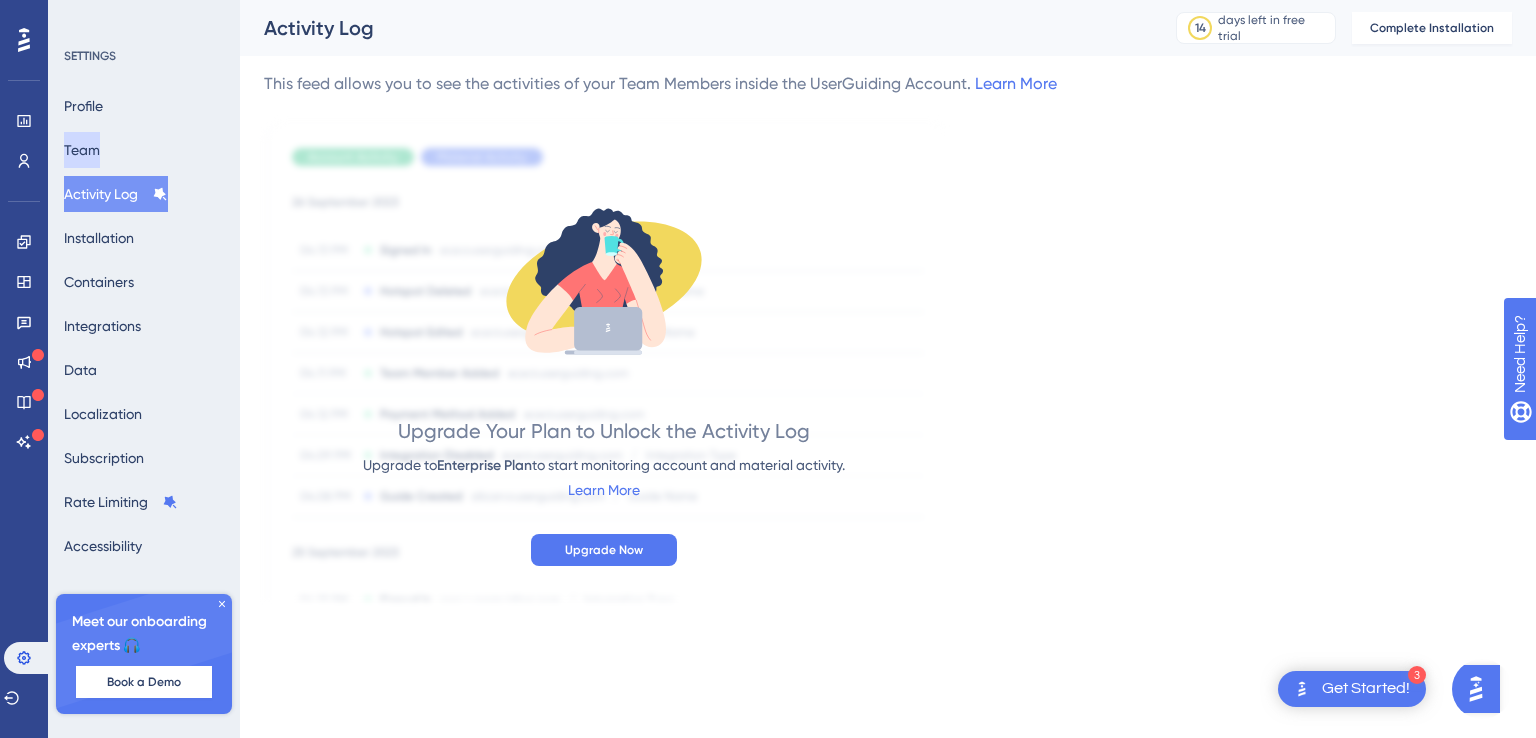 click on "Team" at bounding box center [82, 150] 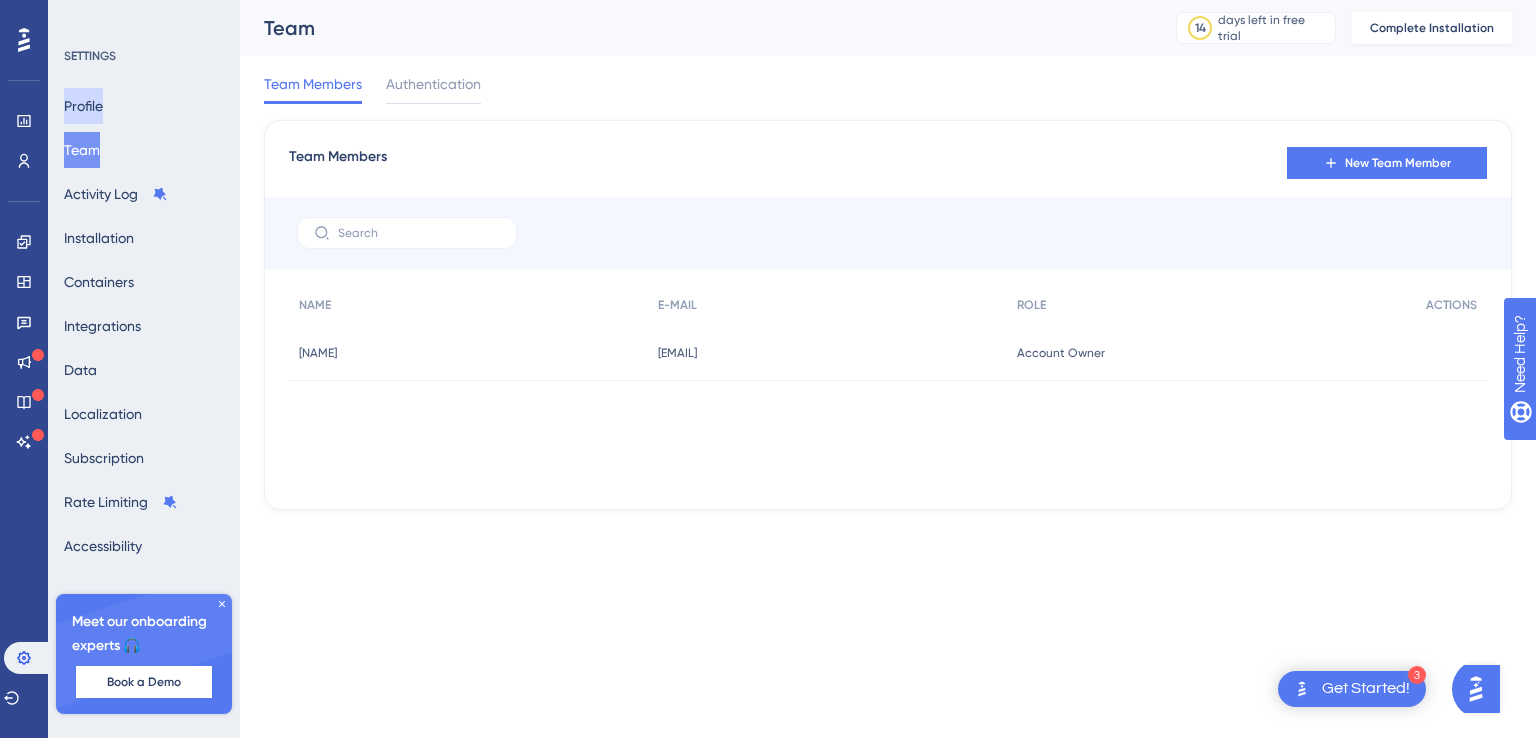 click on "Profile" at bounding box center [83, 106] 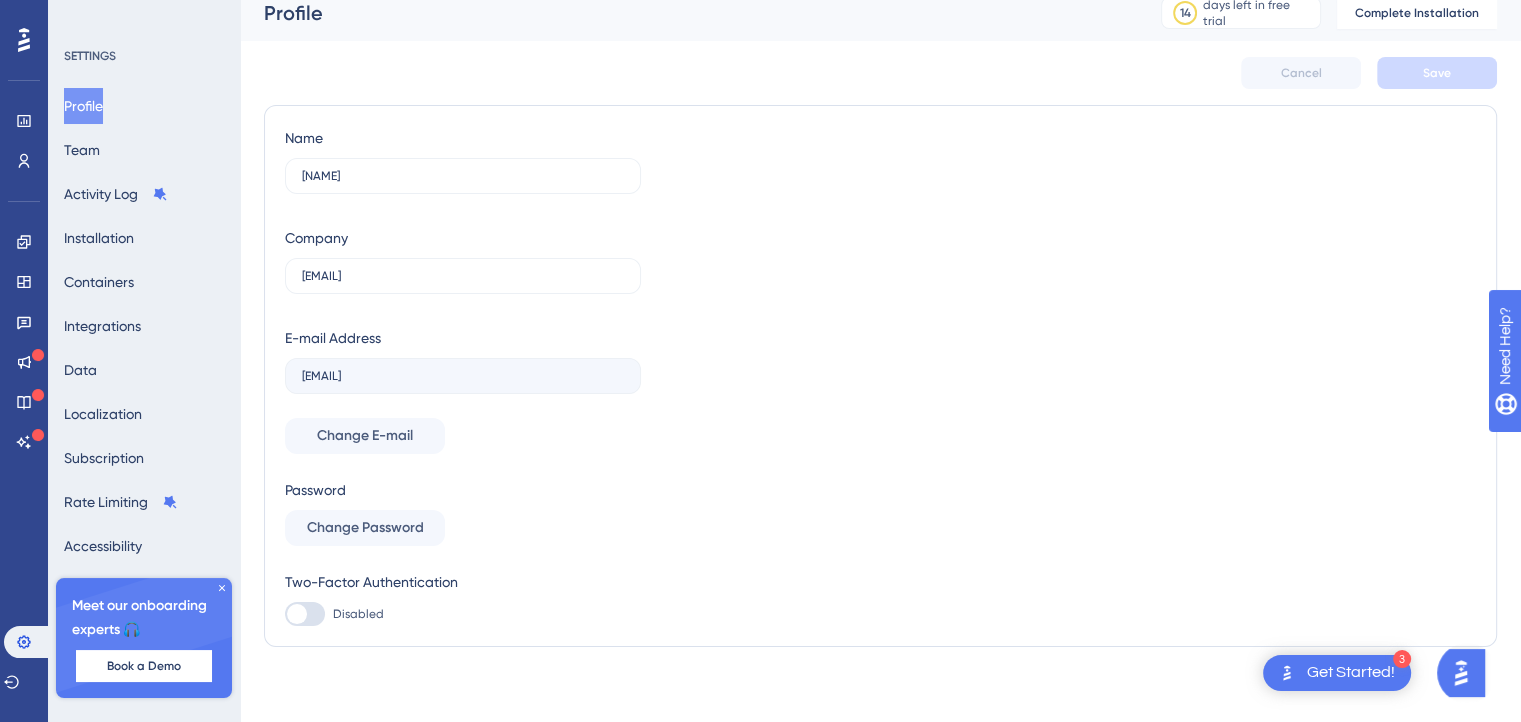 scroll, scrollTop: 19, scrollLeft: 0, axis: vertical 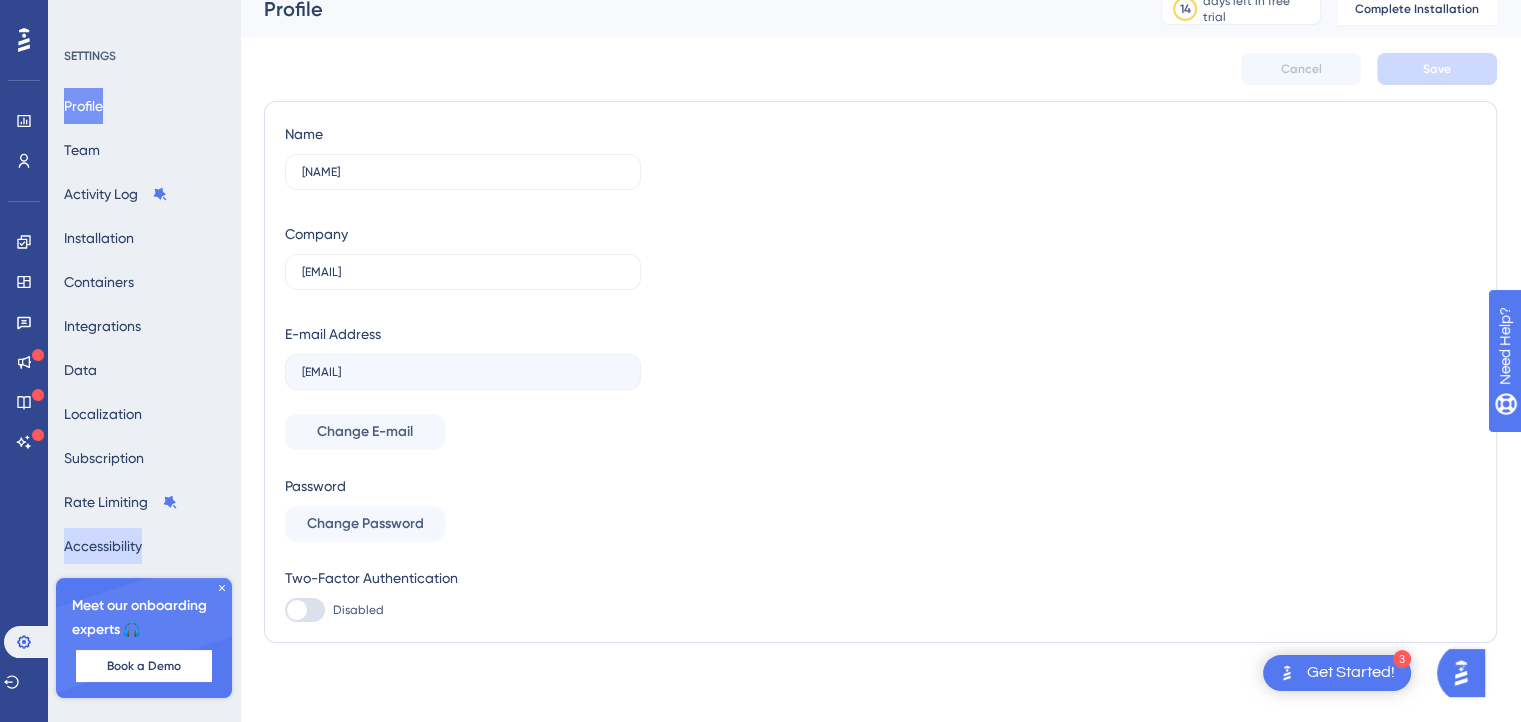 click on "Accessibility" at bounding box center (103, 546) 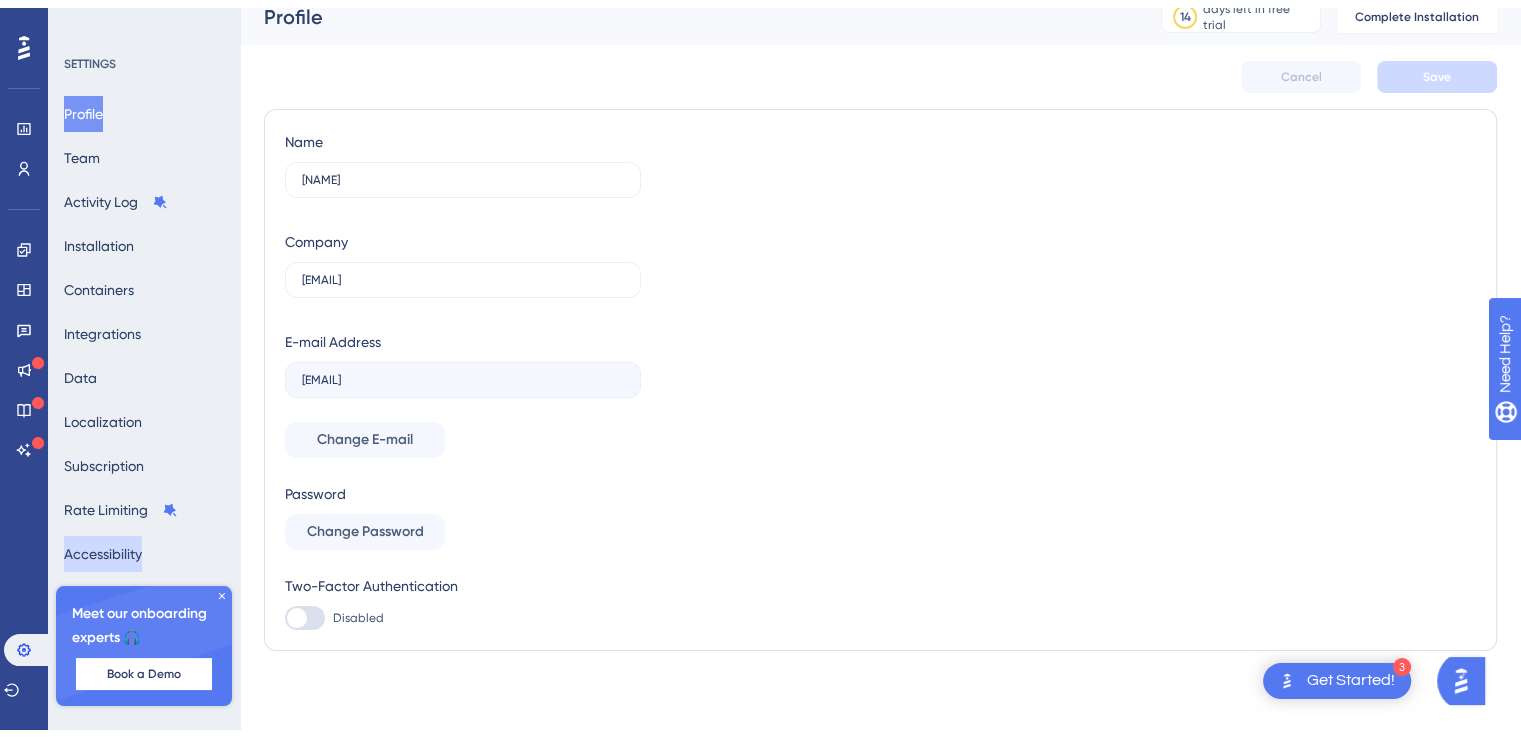 scroll, scrollTop: 0, scrollLeft: 0, axis: both 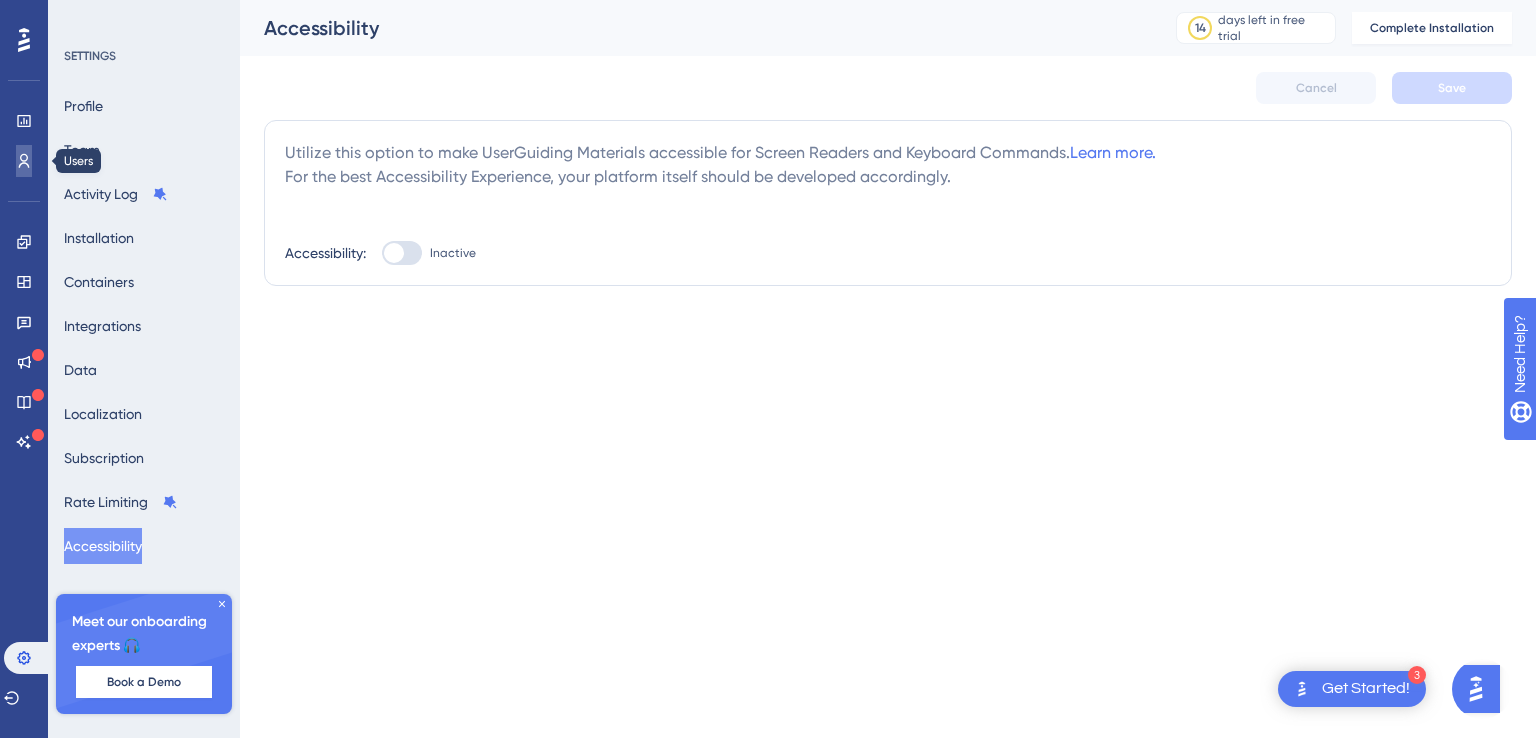 click 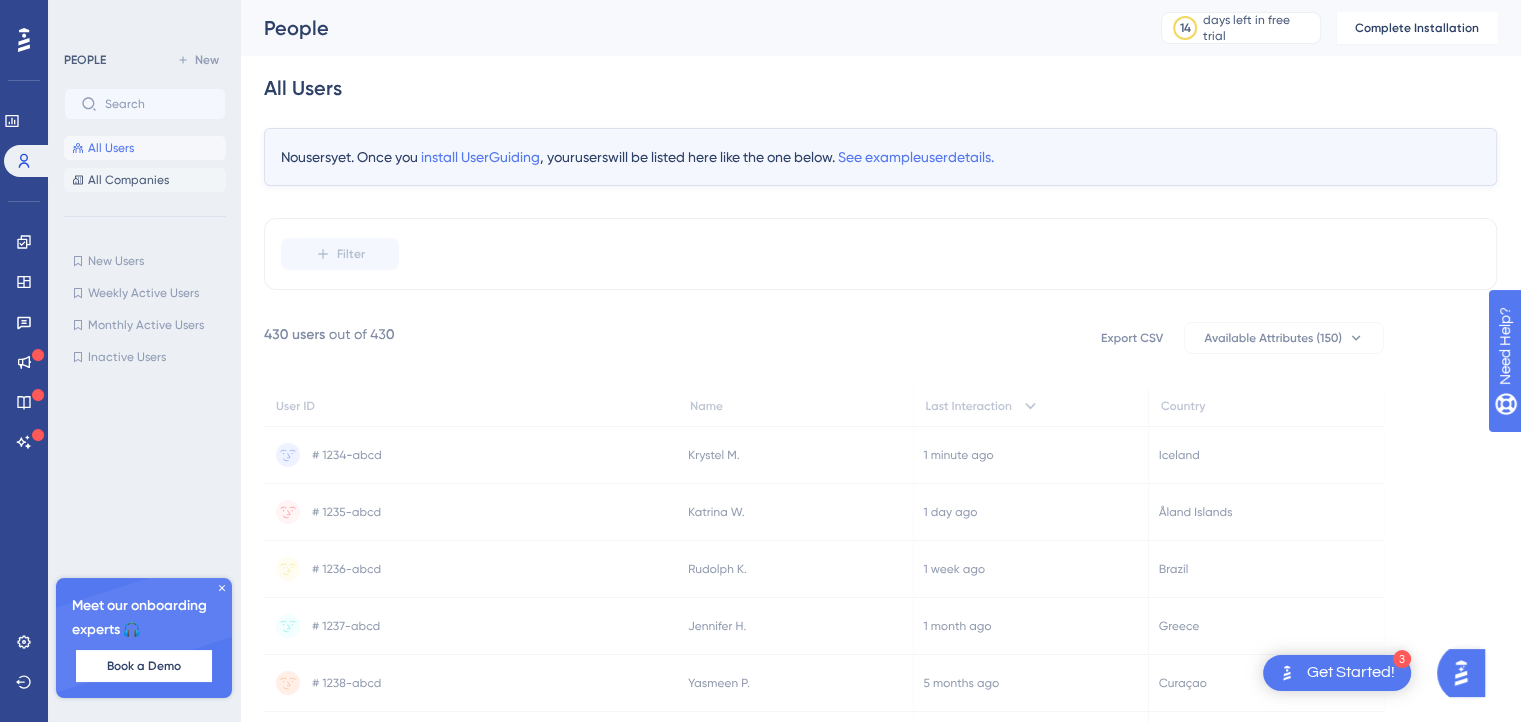 click on "All Companies" at bounding box center (128, 180) 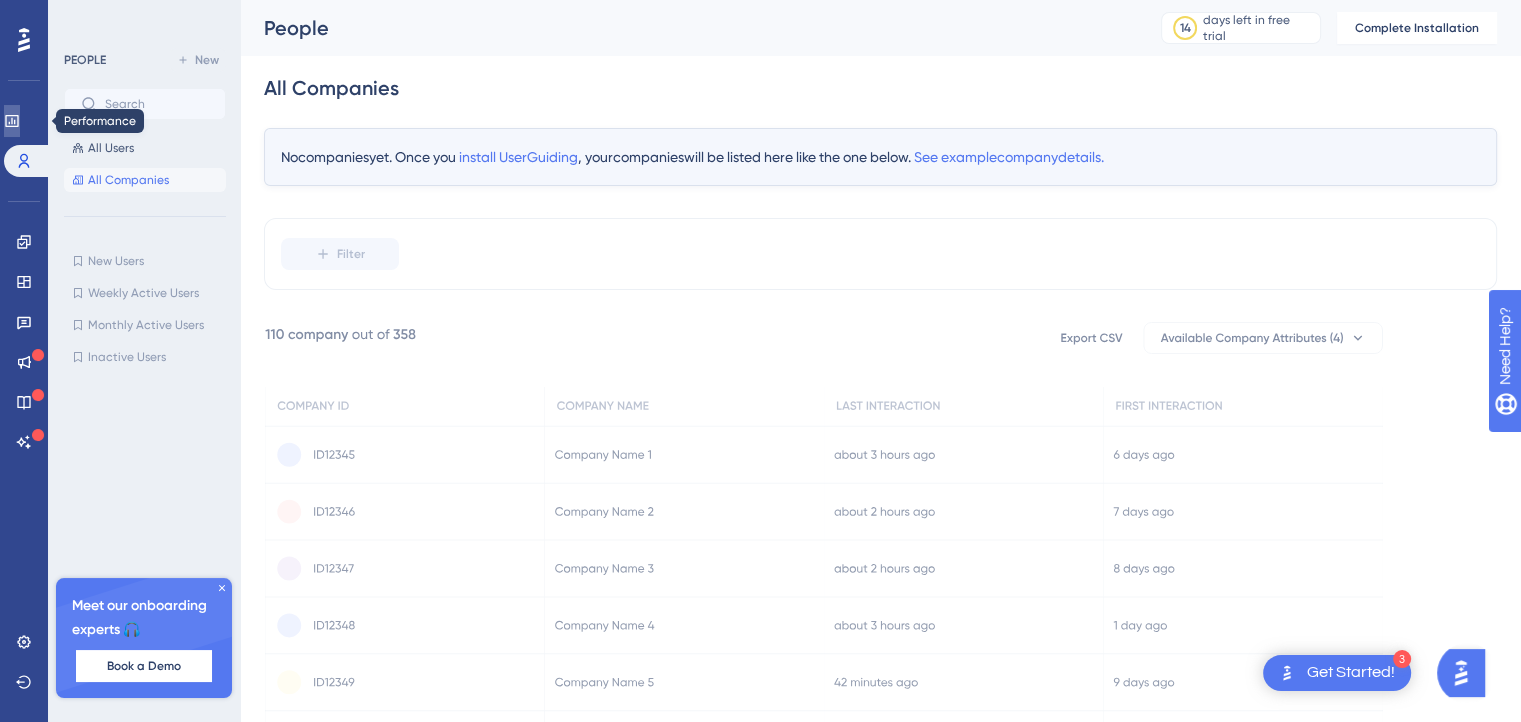 click 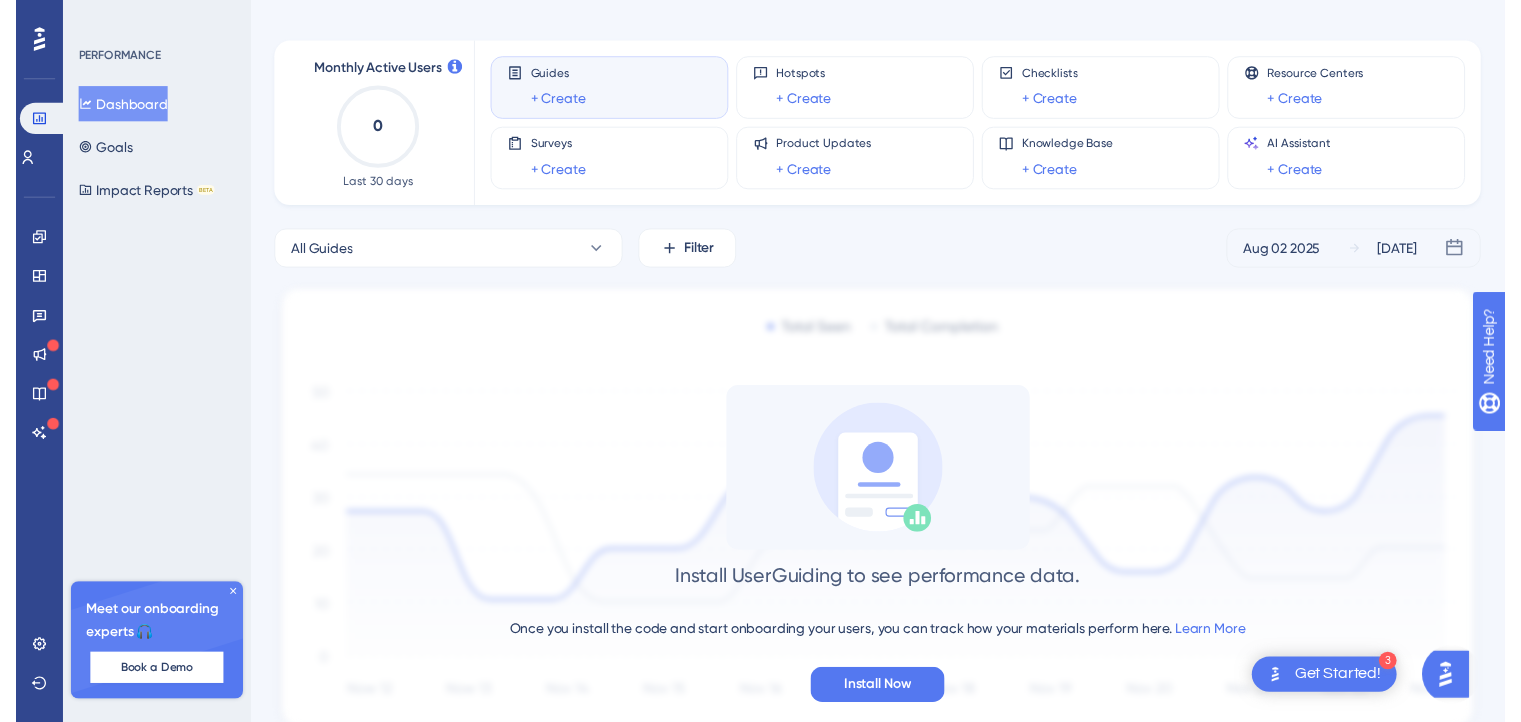scroll, scrollTop: 0, scrollLeft: 0, axis: both 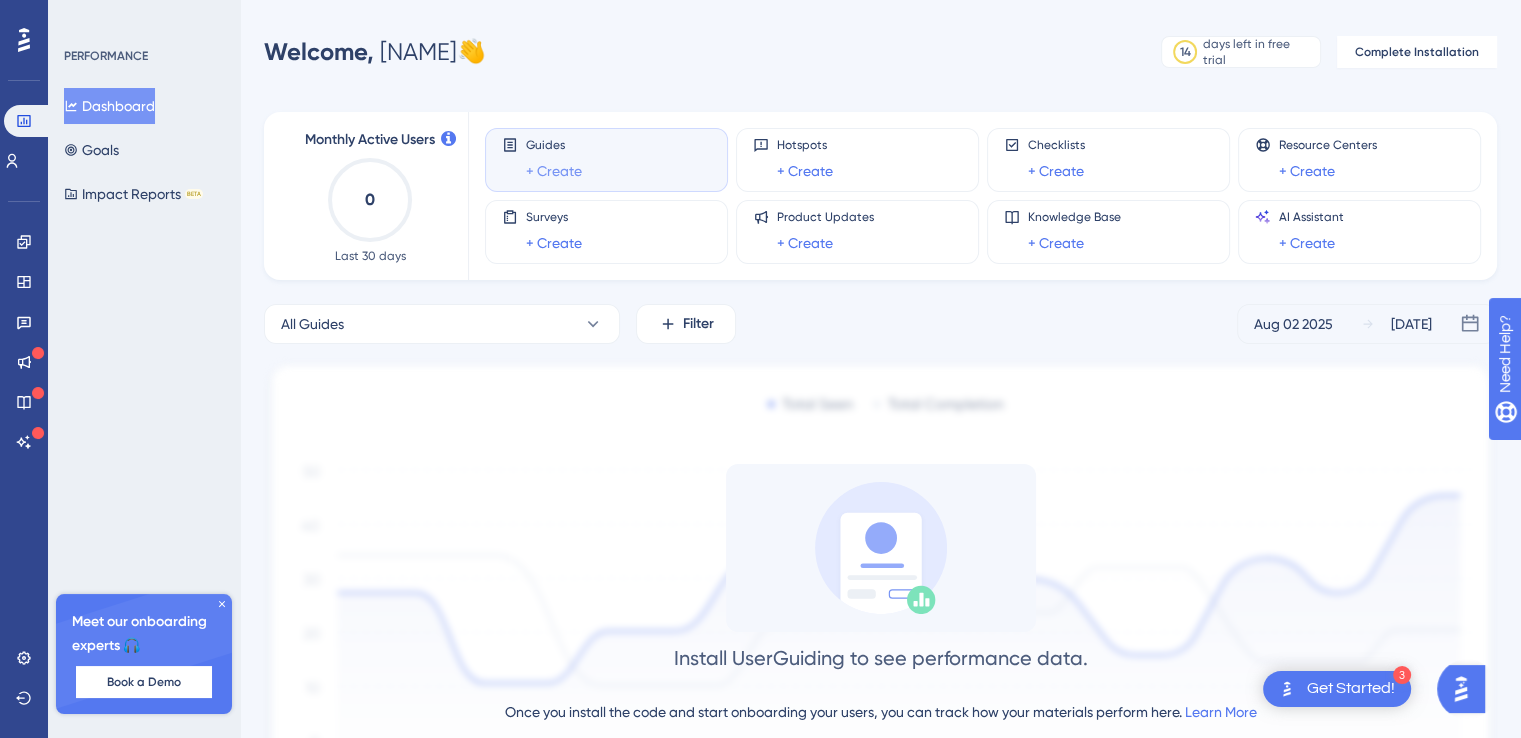 click on "+ Create" at bounding box center (554, 171) 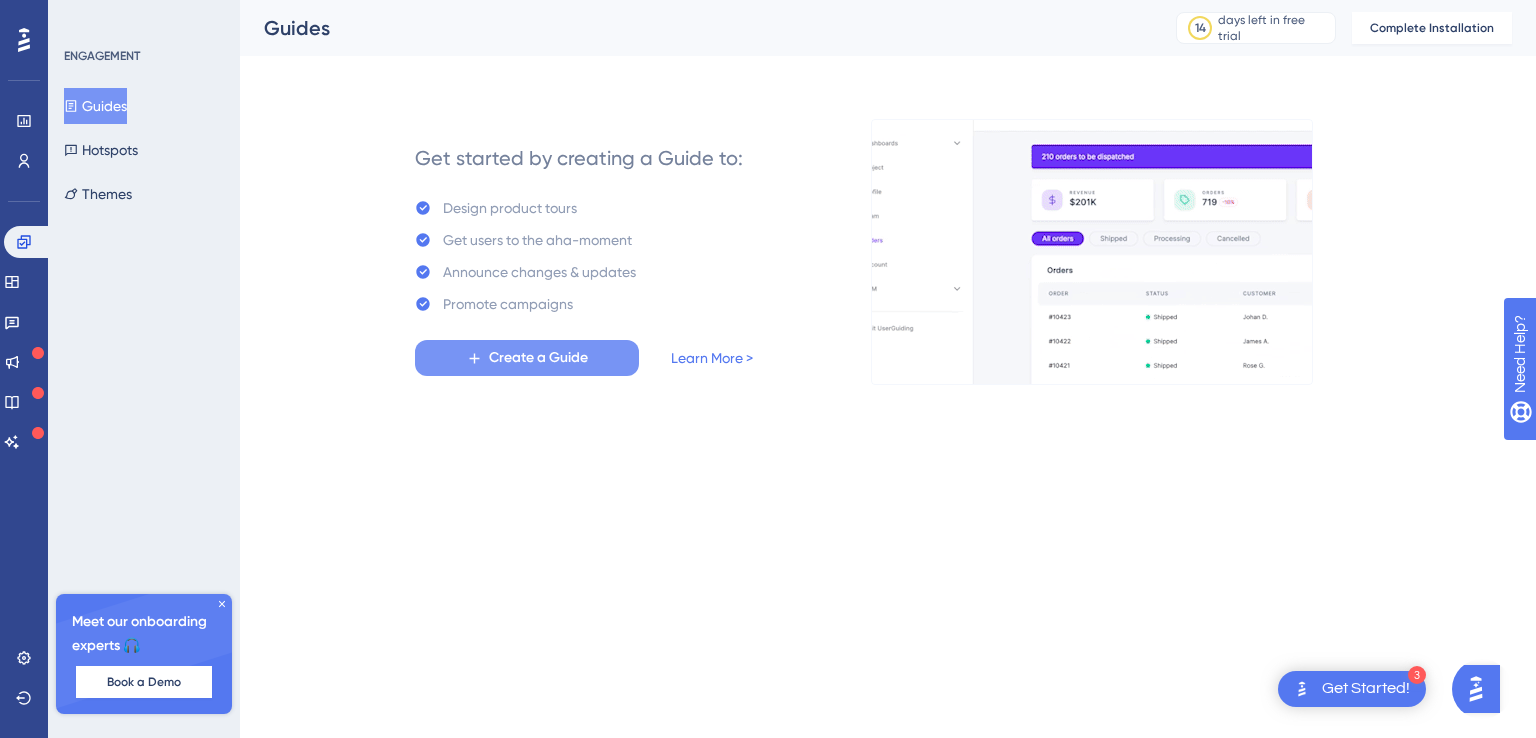 click on "Create a Guide" at bounding box center (538, 358) 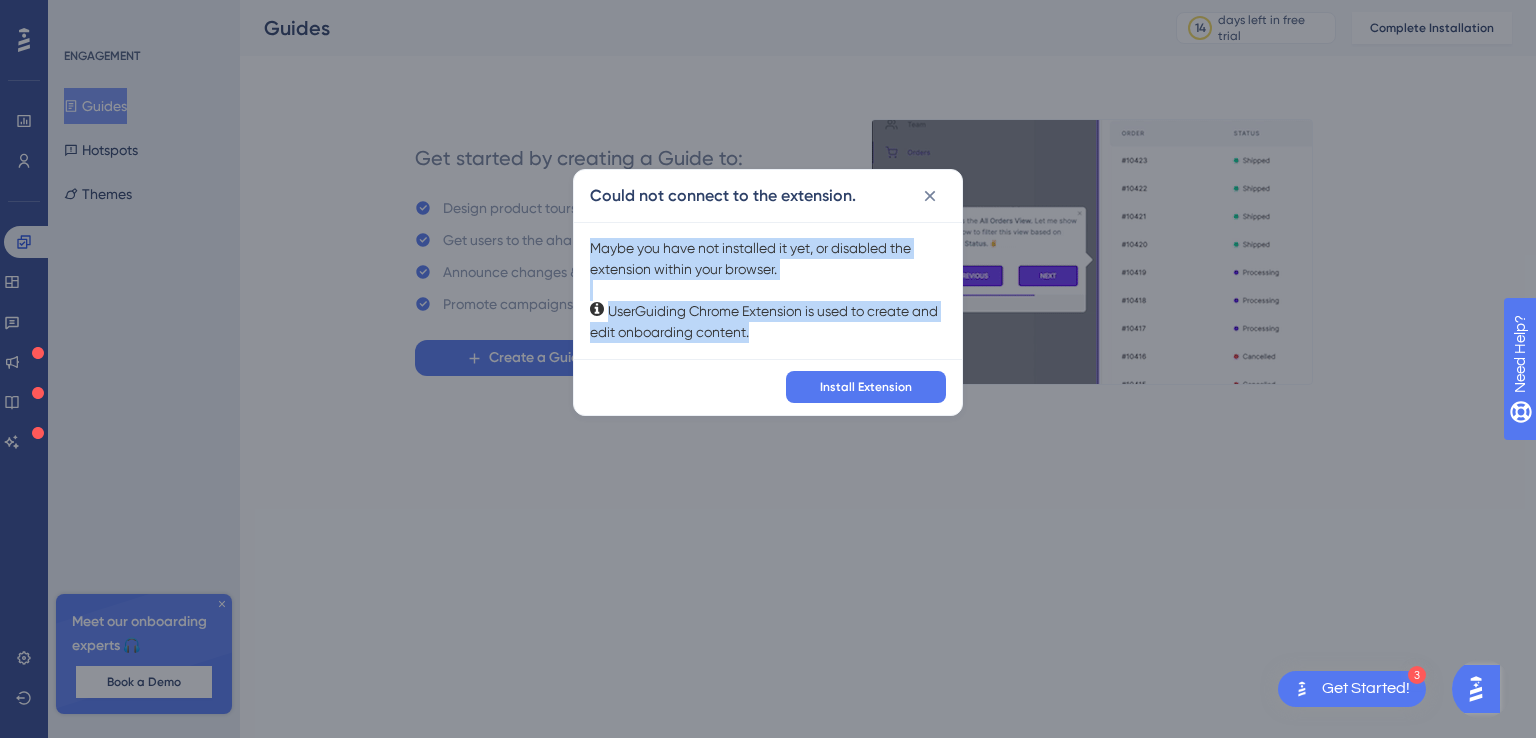 drag, startPoint x: 761, startPoint y: 338, endPoint x: 584, endPoint y: 244, distance: 200.41208 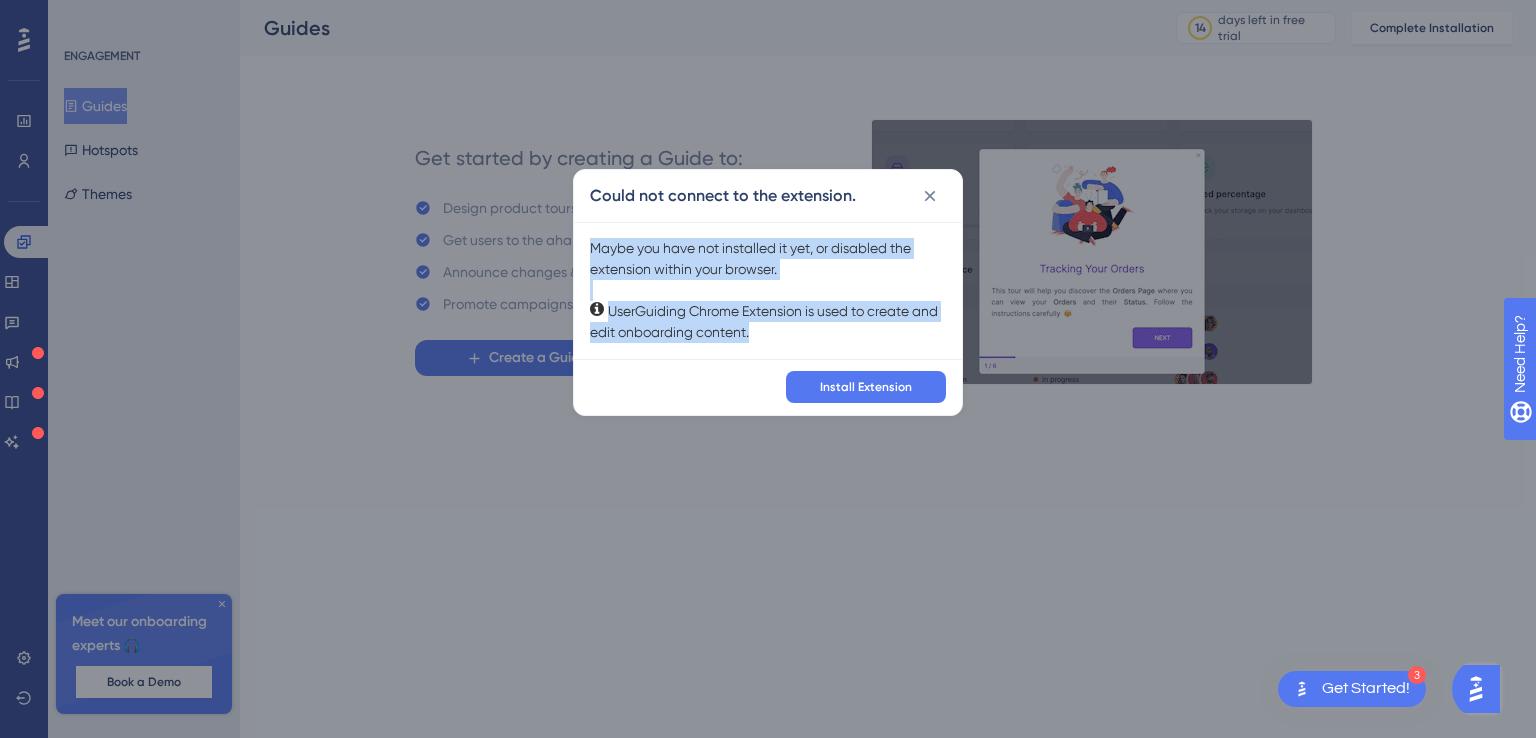 click on "Maybe you have not installed it yet, or disabled the extension within your browser. UserGuiding Chrome Extension is used to create and edit onboarding content." at bounding box center [768, 290] 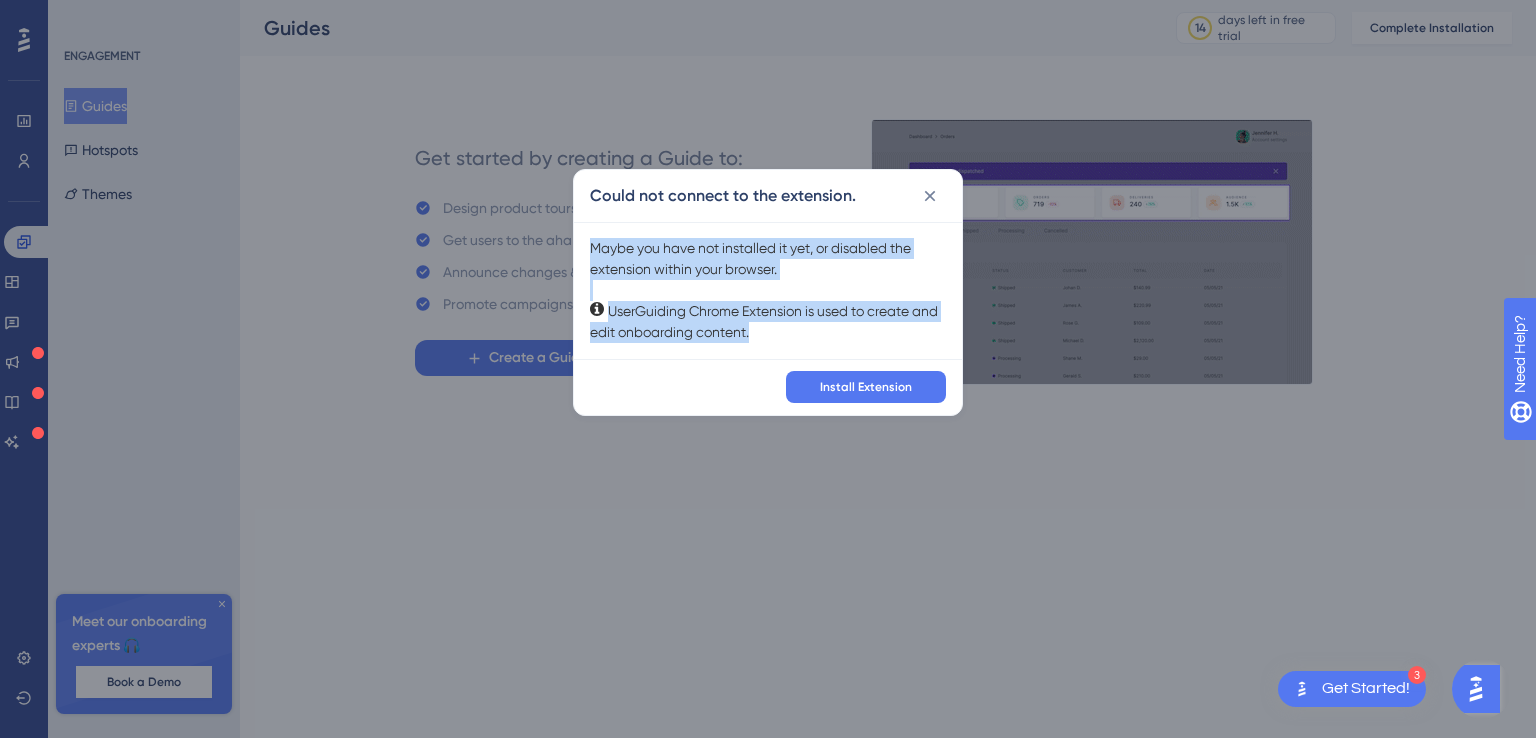 click at bounding box center (589, 210) 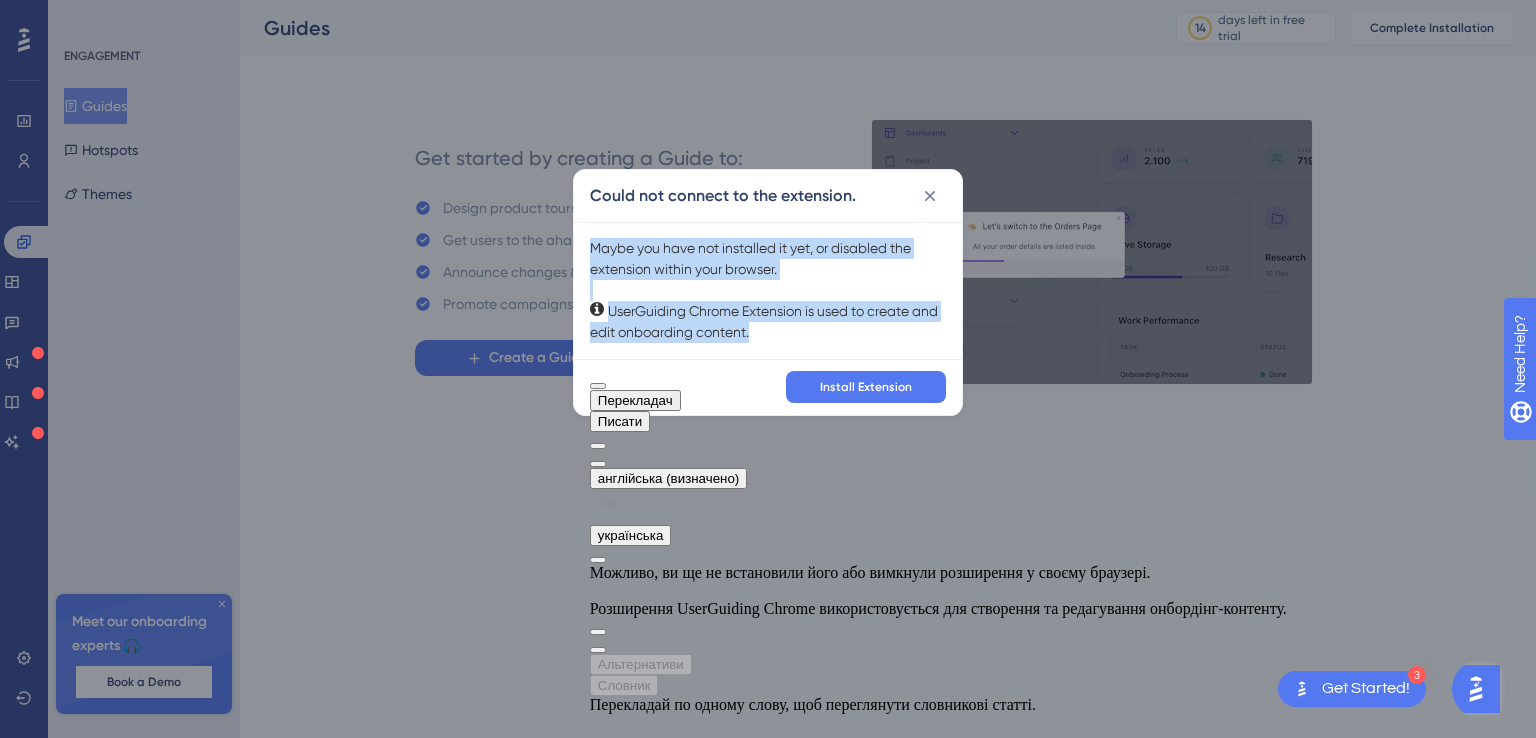 click at bounding box center (598, 464) 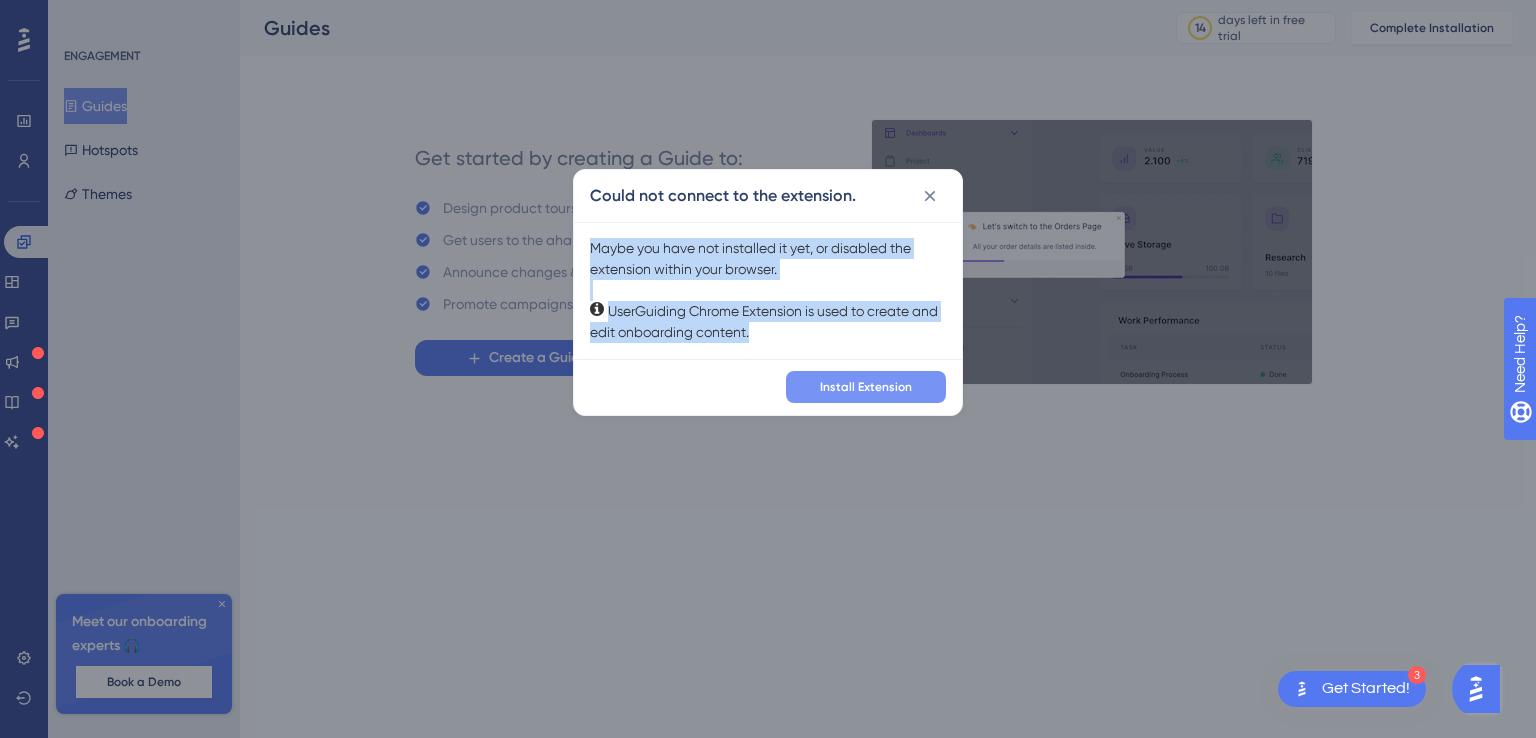 click on "Install Extension" at bounding box center [866, 387] 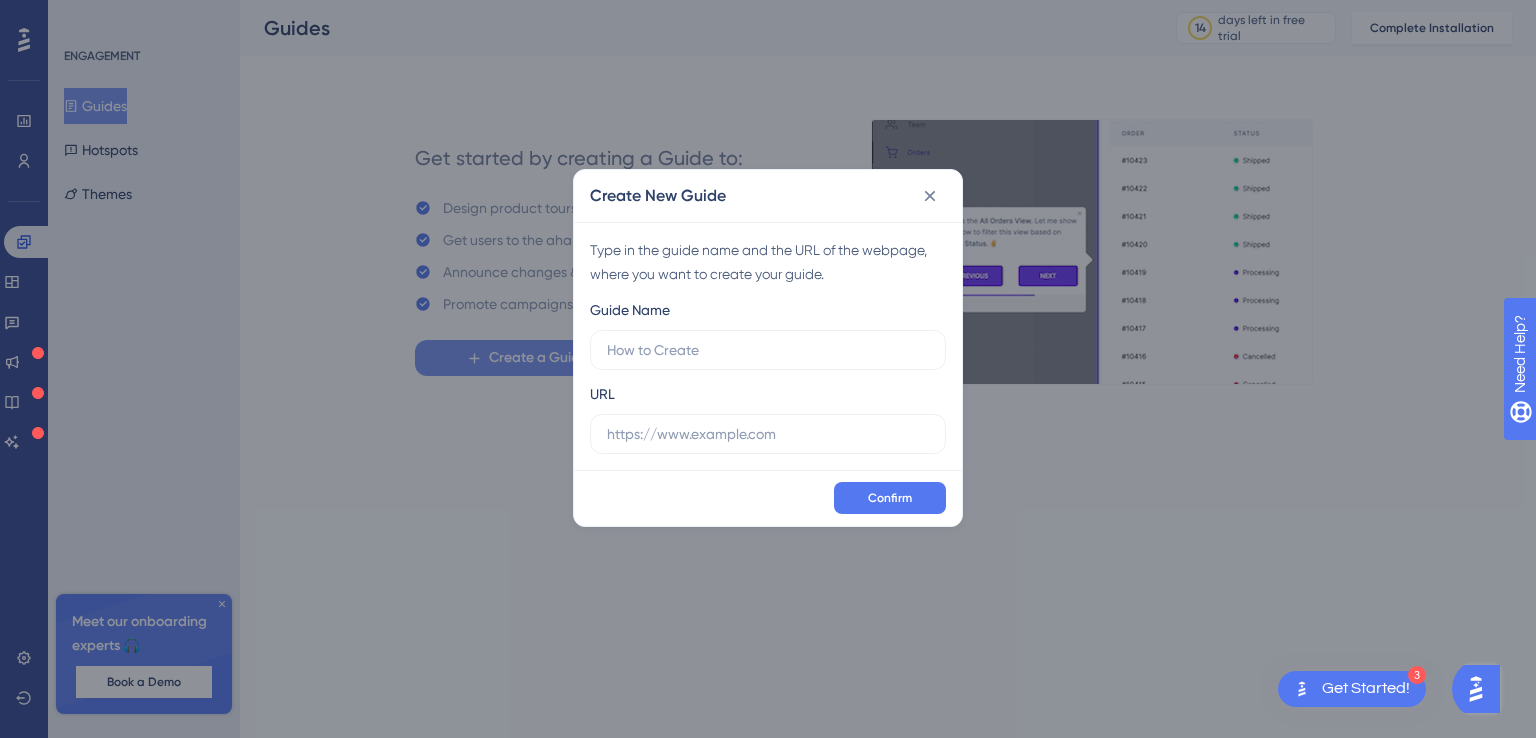 click on "Create New Guide Type in the guide name and the URL of the webpage, where you want to create your guide. Guide Name URL Confirm" at bounding box center (768, 369) 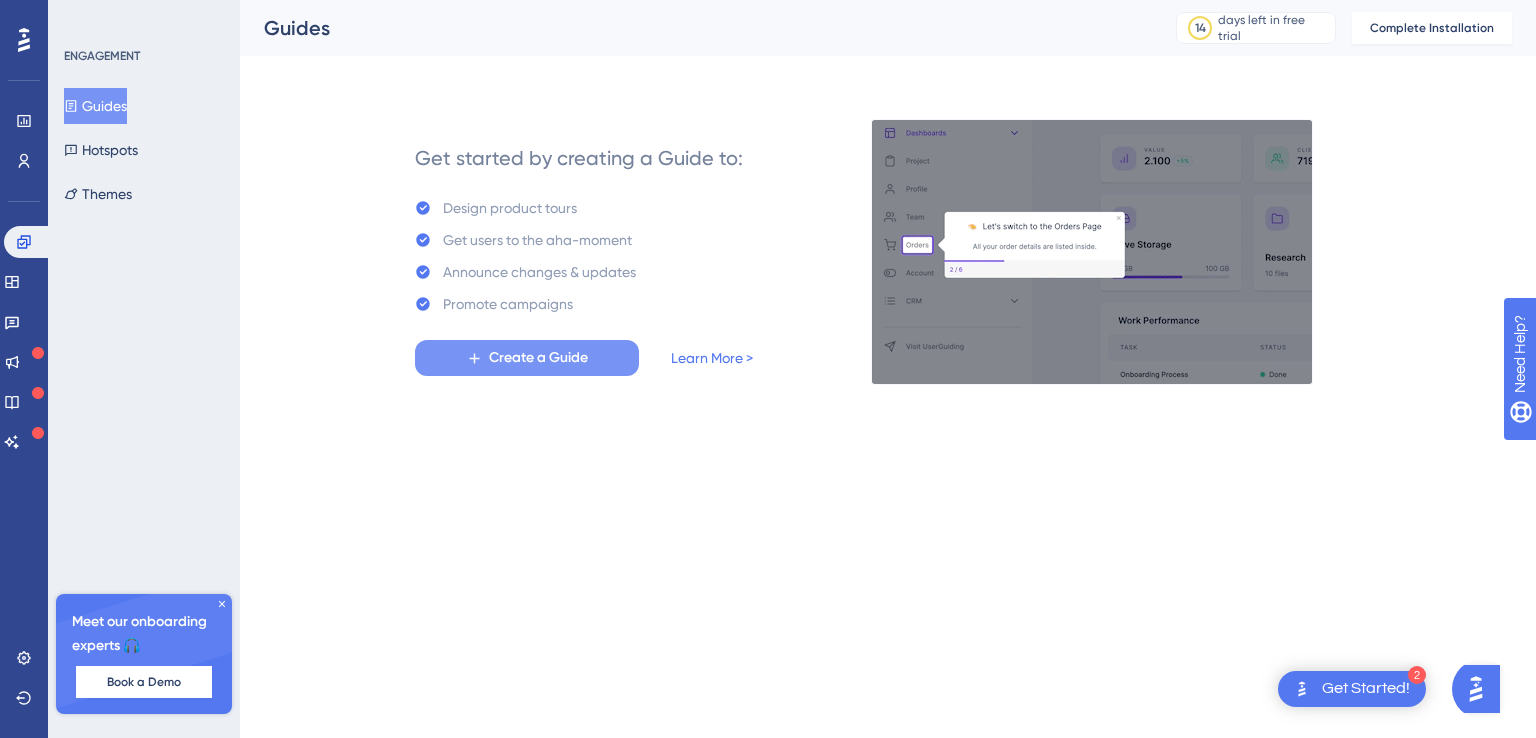 click on "Create a Guide" at bounding box center (538, 358) 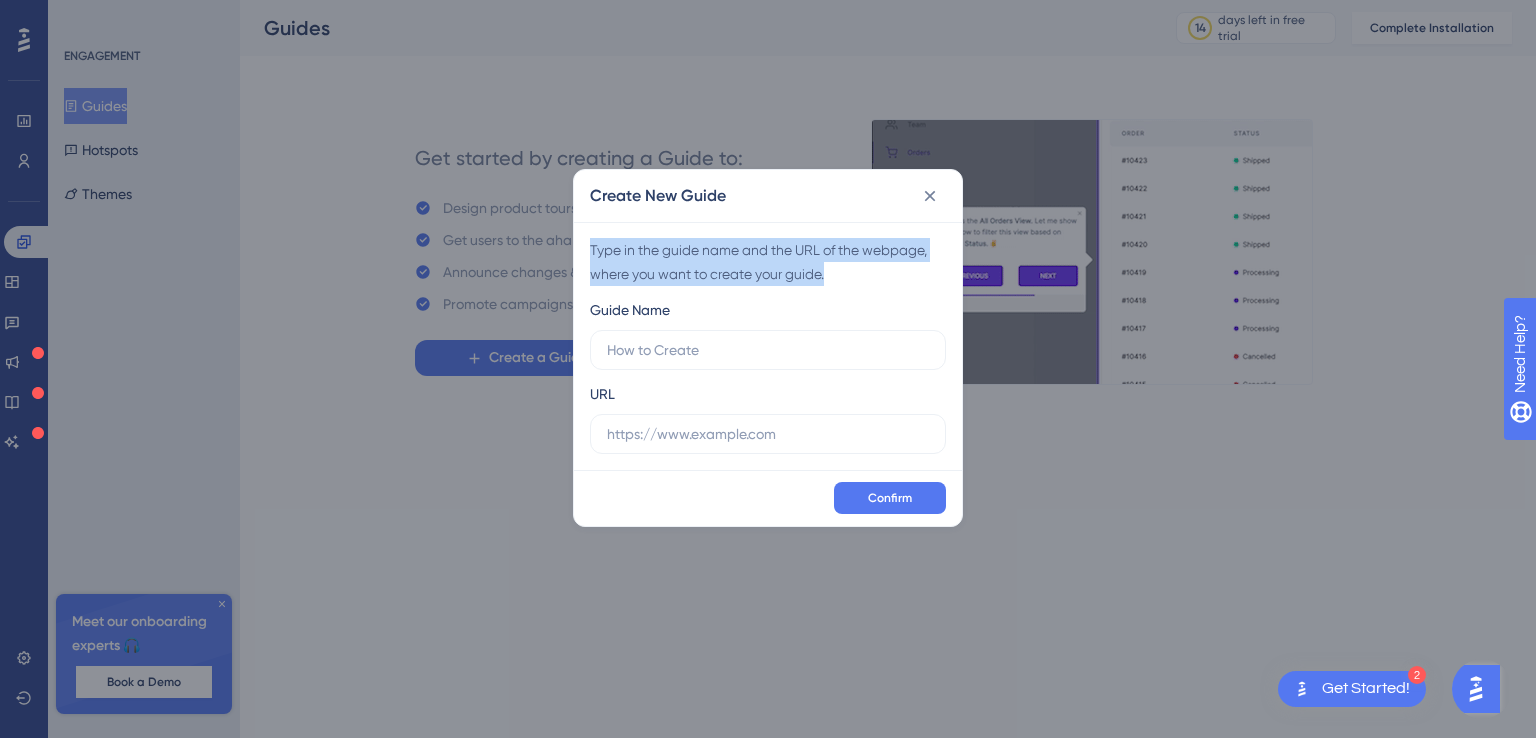 drag, startPoint x: 809, startPoint y: 277, endPoint x: 586, endPoint y: 249, distance: 224.75098 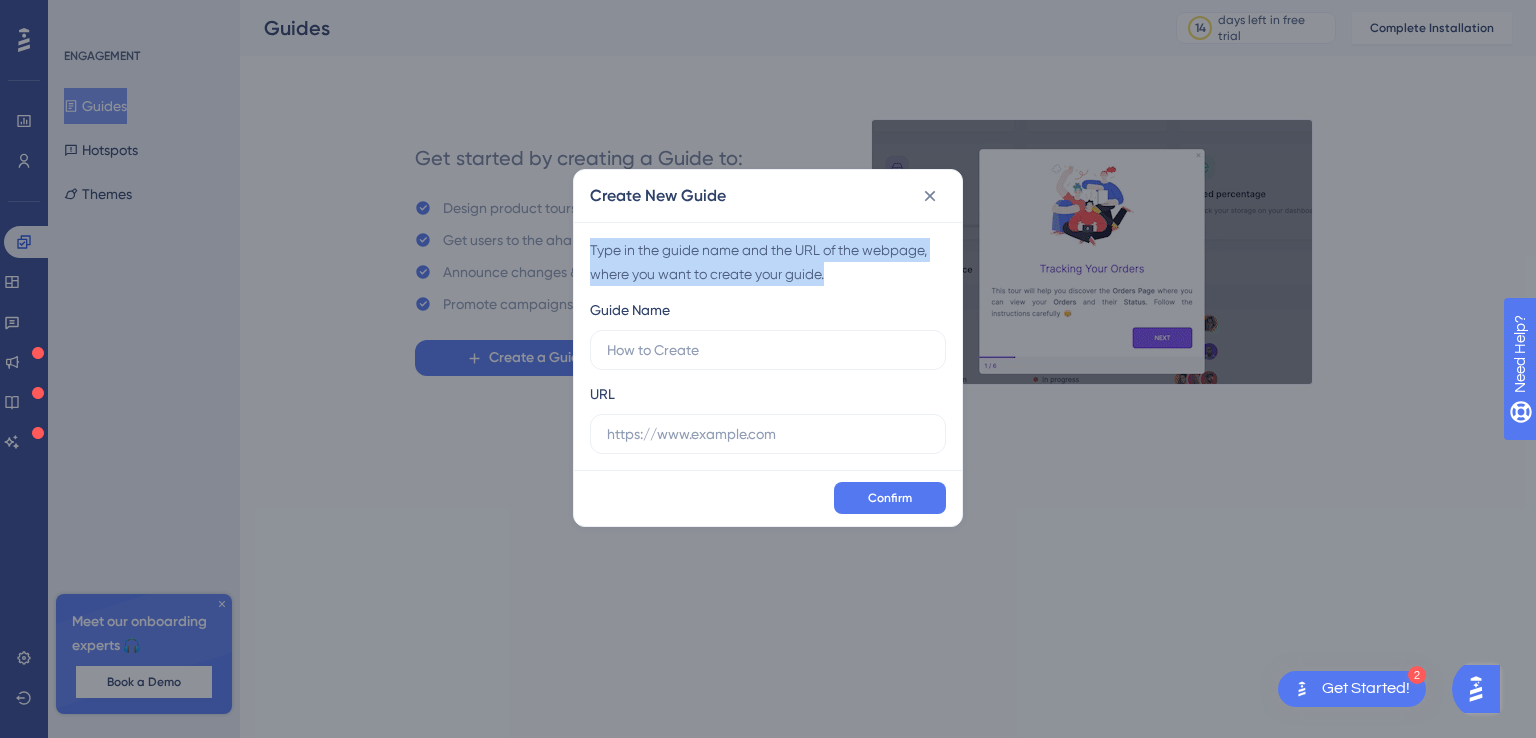 click on "Type in the guide name and the URL of the webpage, where you want to create your guide. Guide Name URL" at bounding box center [768, 346] 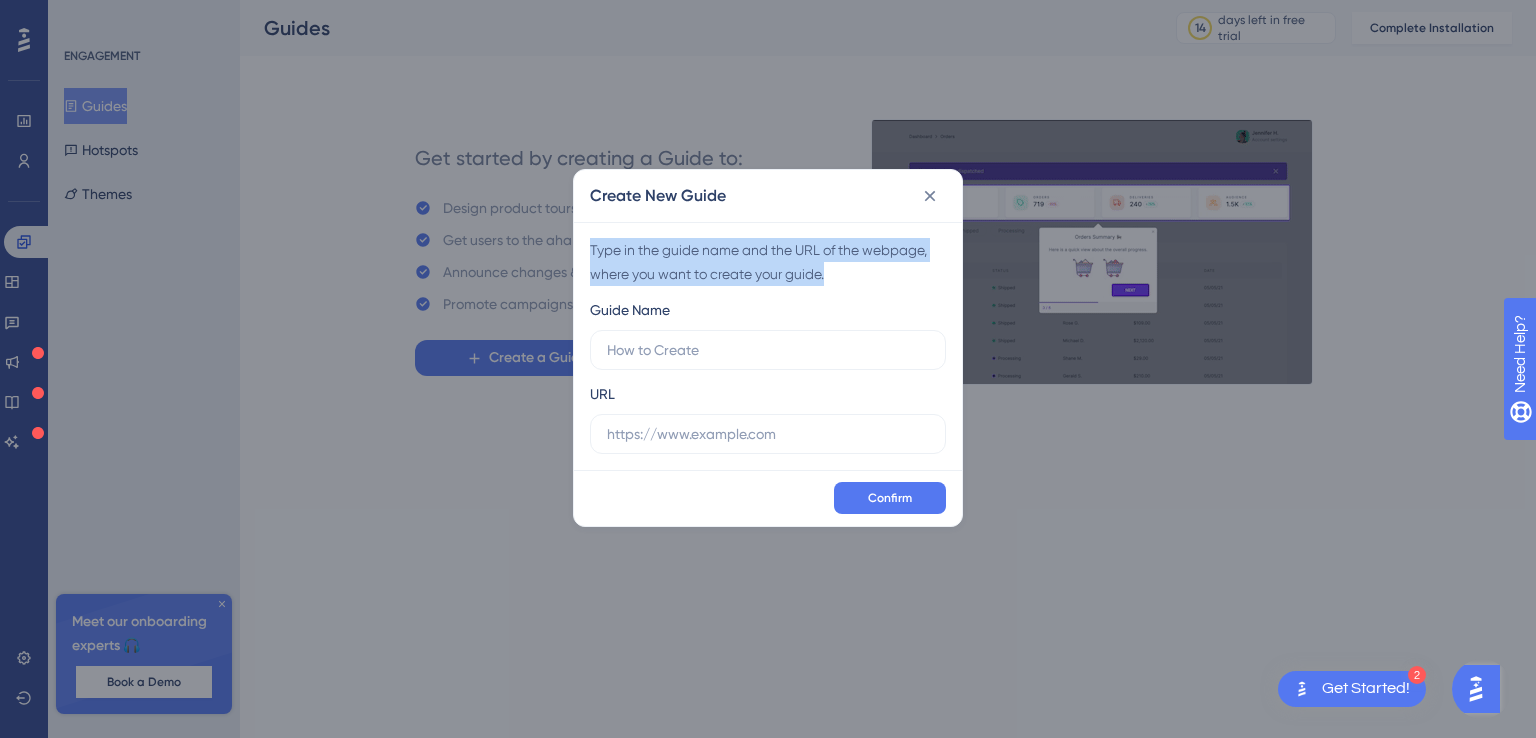click at bounding box center [589, 211] 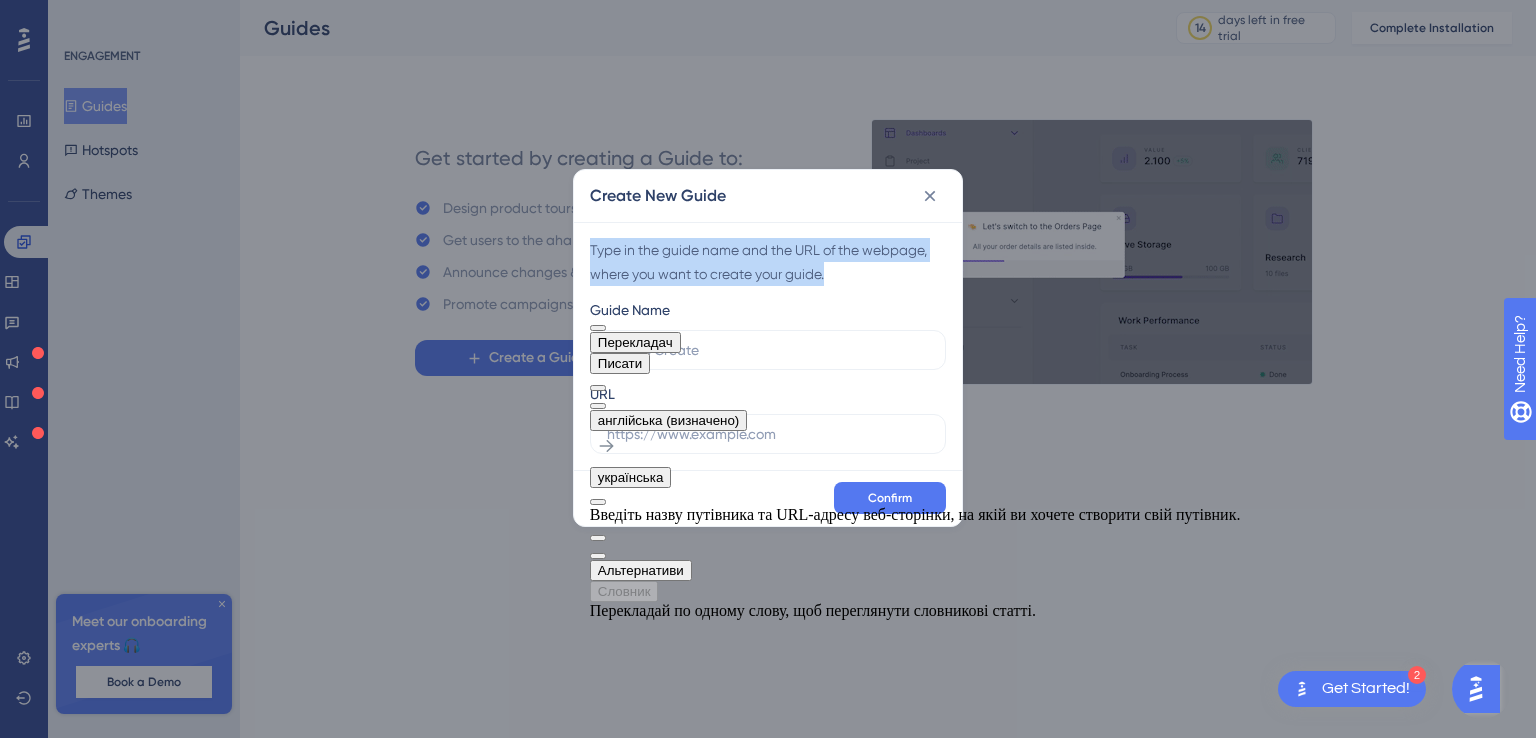 click at bounding box center (598, 406) 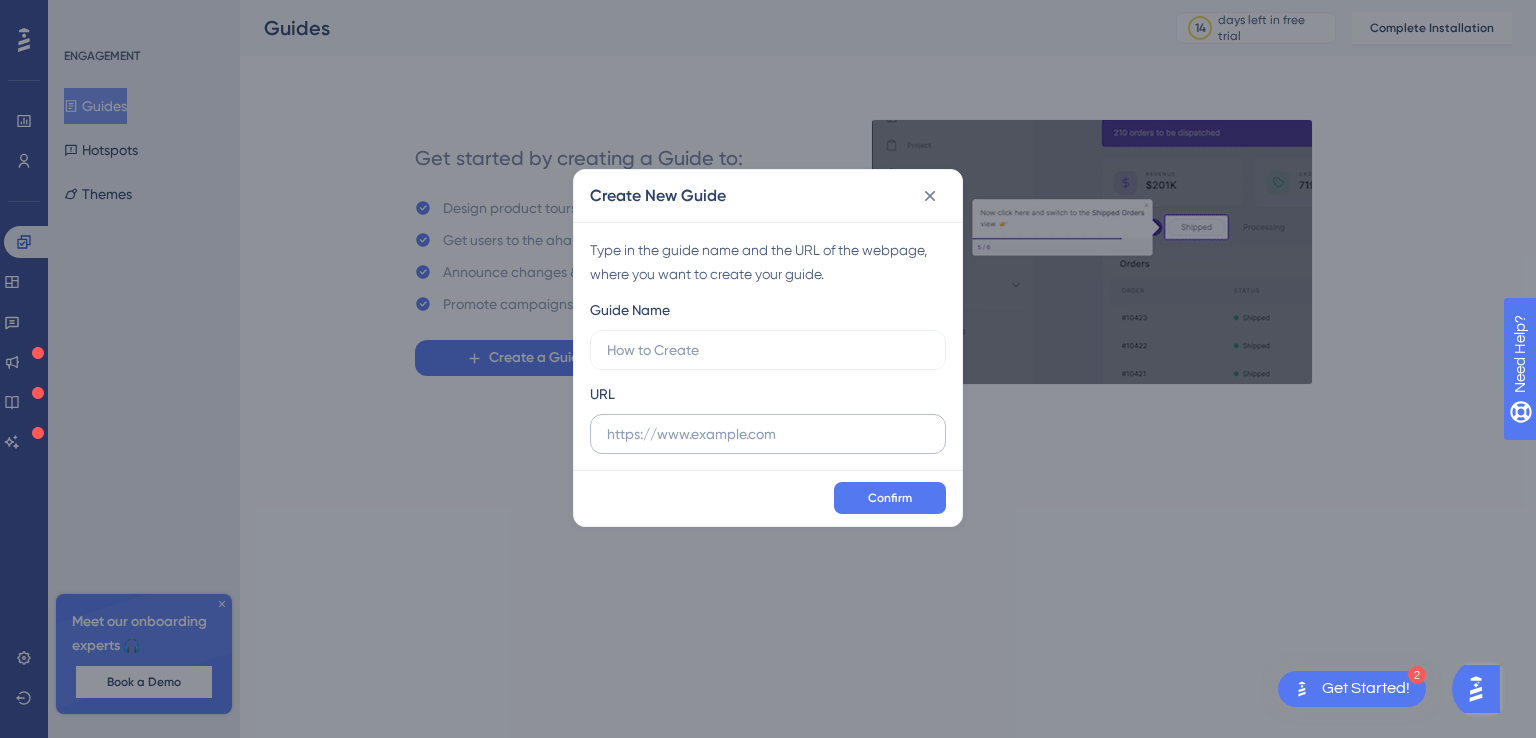 click at bounding box center (768, 434) 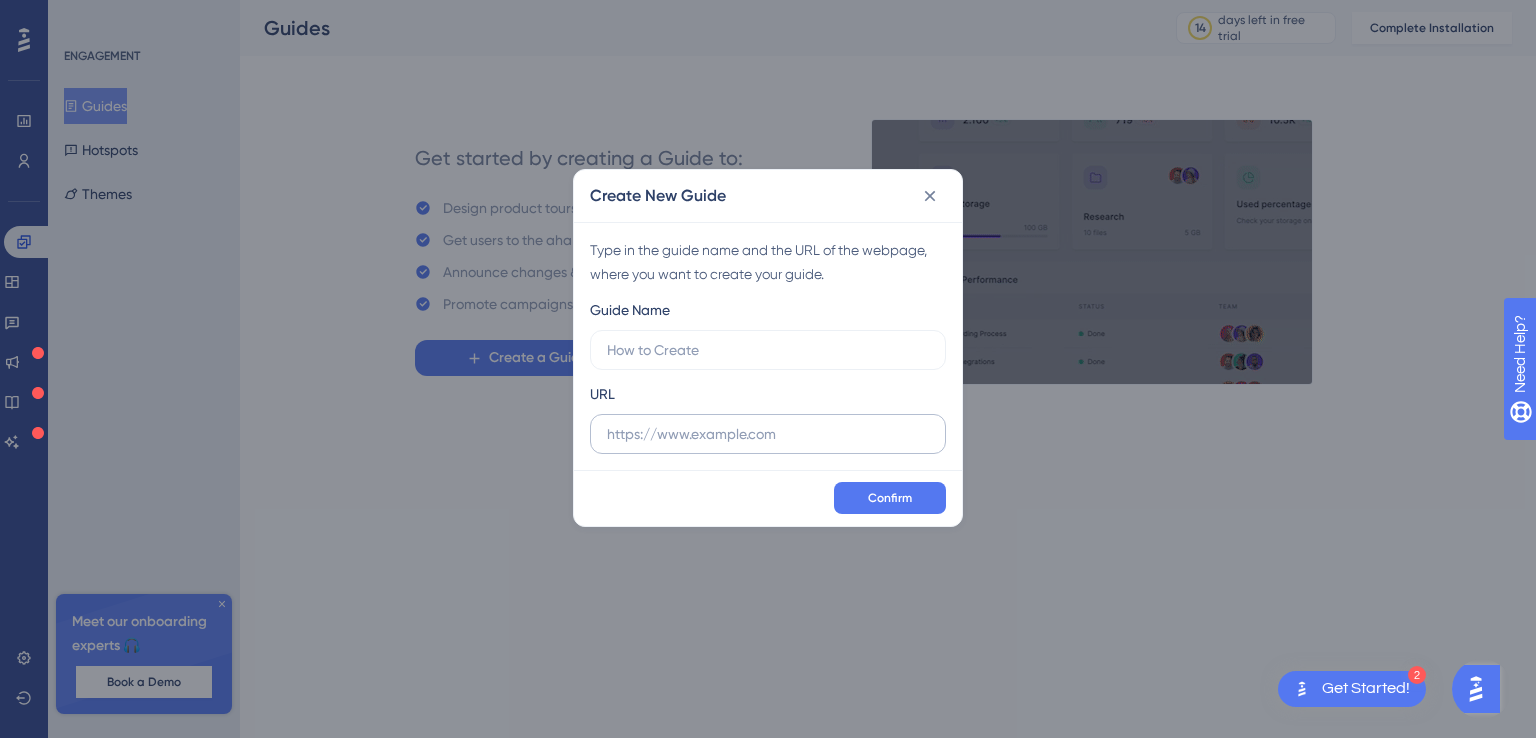 click at bounding box center (768, 434) 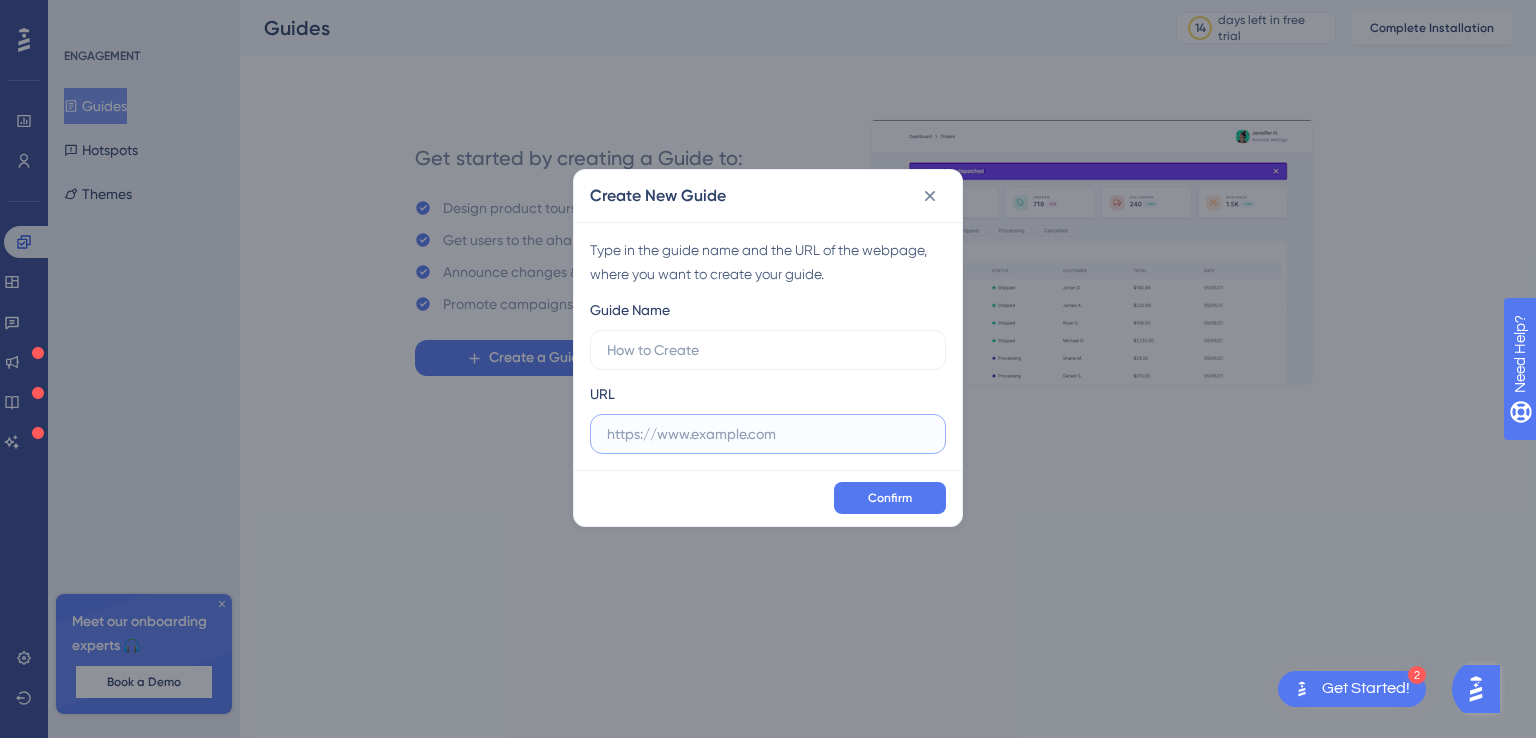 paste on "https://pick-way.com/" 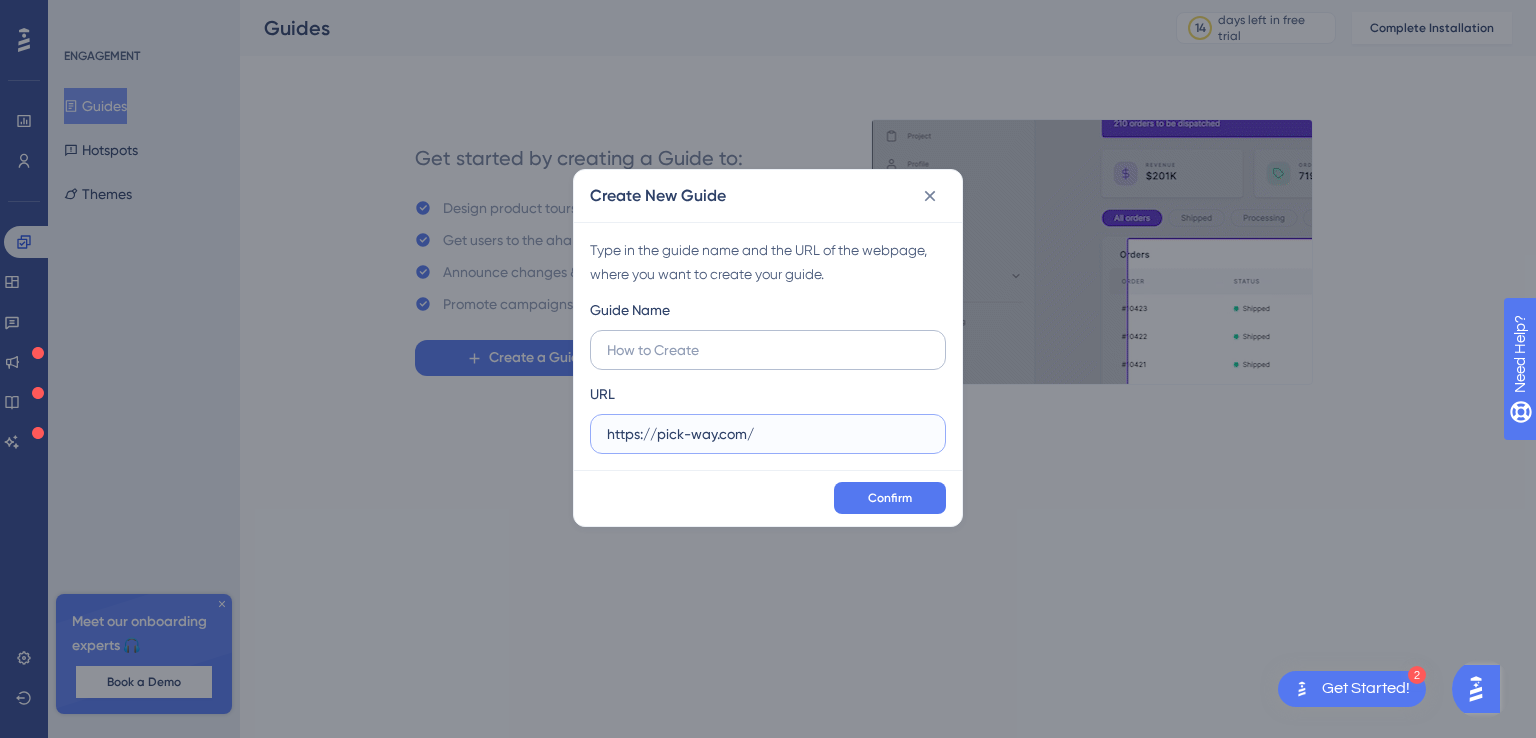 type on "https://pick-way.com/" 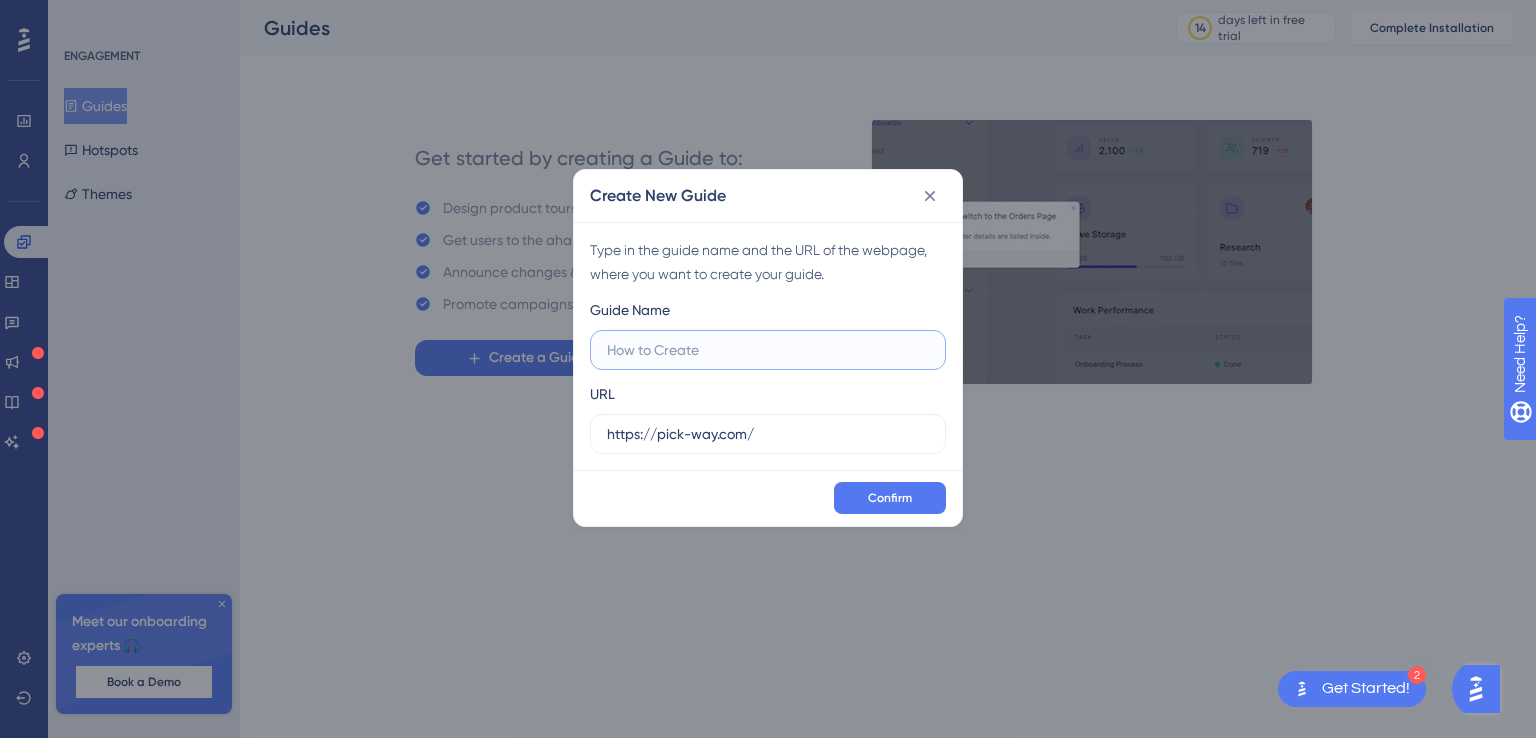 click at bounding box center (768, 350) 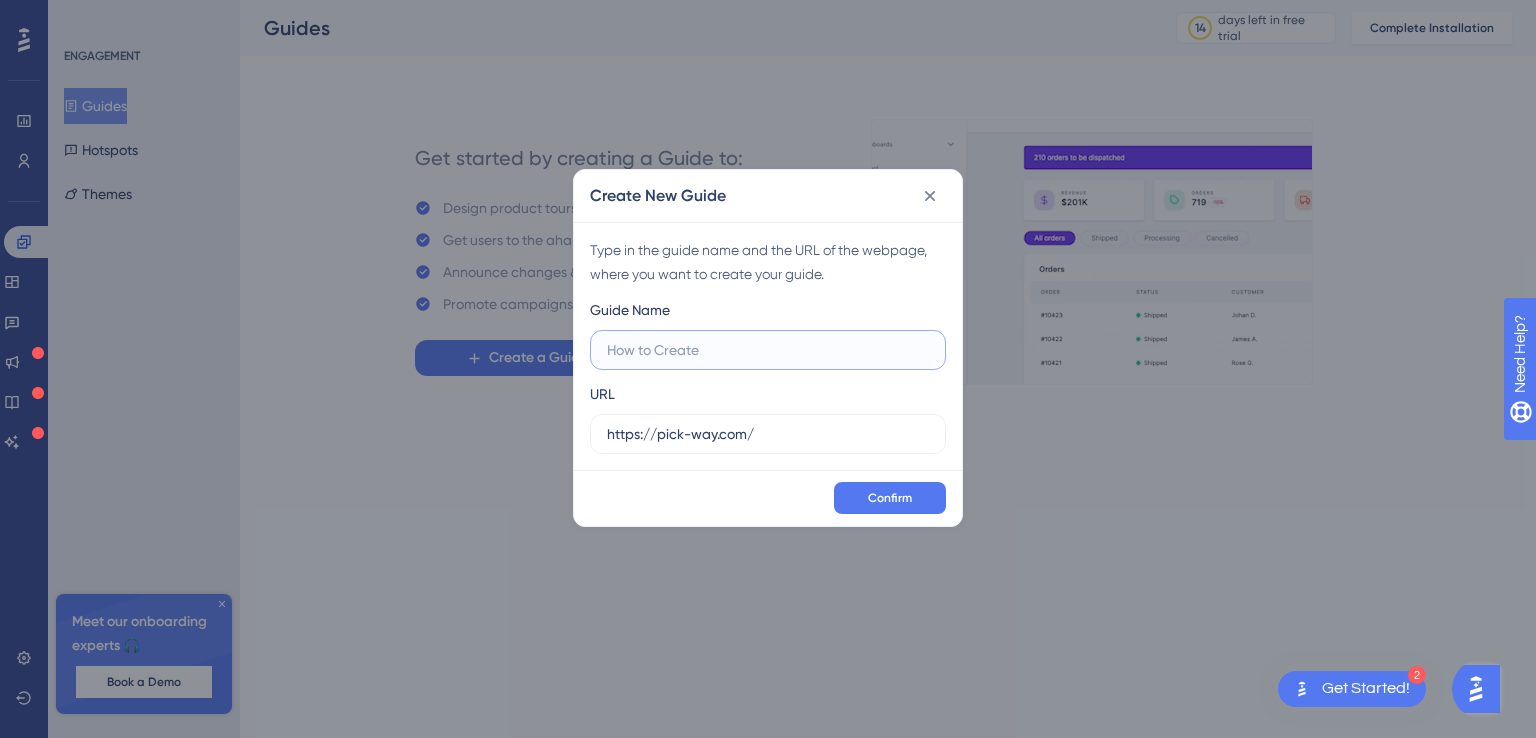paste on "https://pick-way.com/" 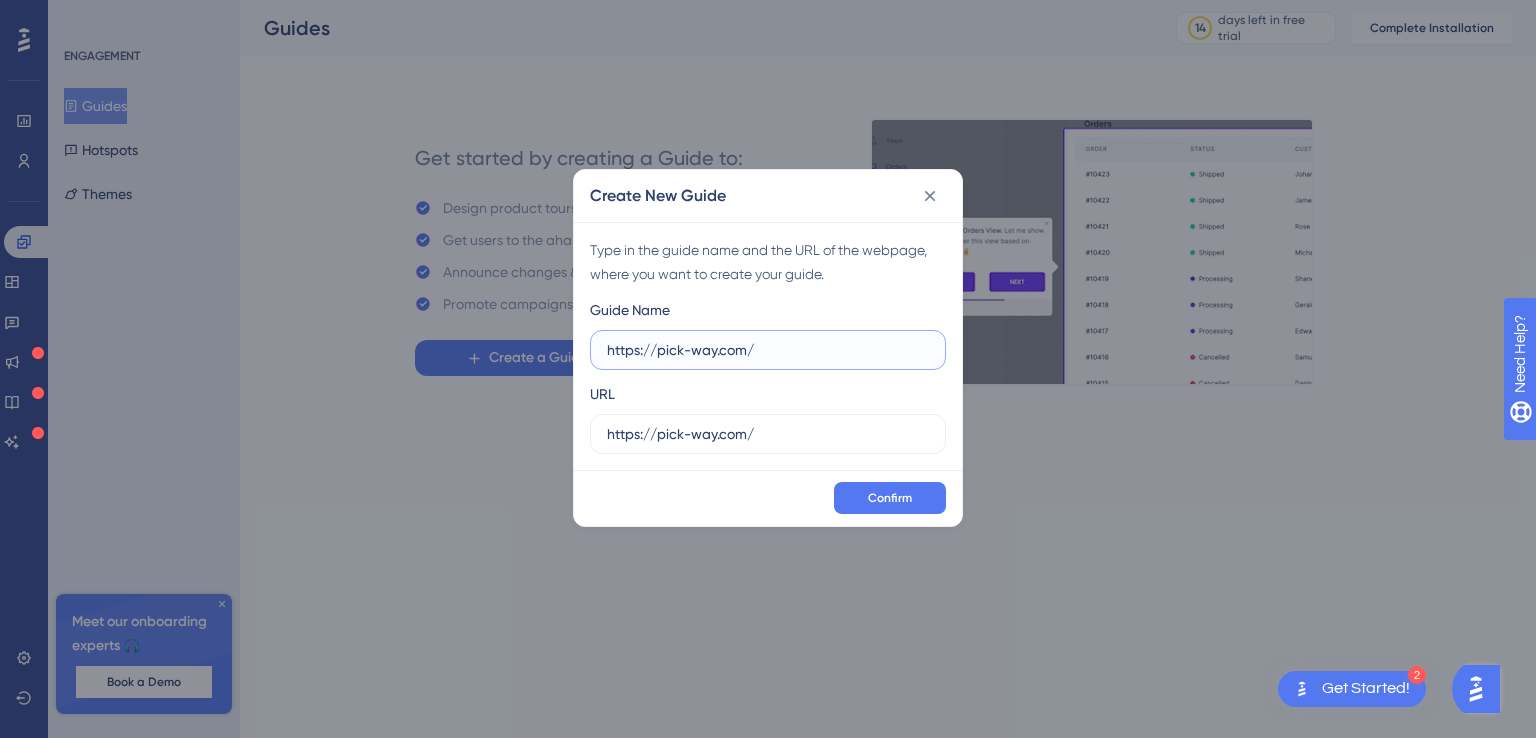 drag, startPoint x: 655, startPoint y: 351, endPoint x: 523, endPoint y: 349, distance: 132.01515 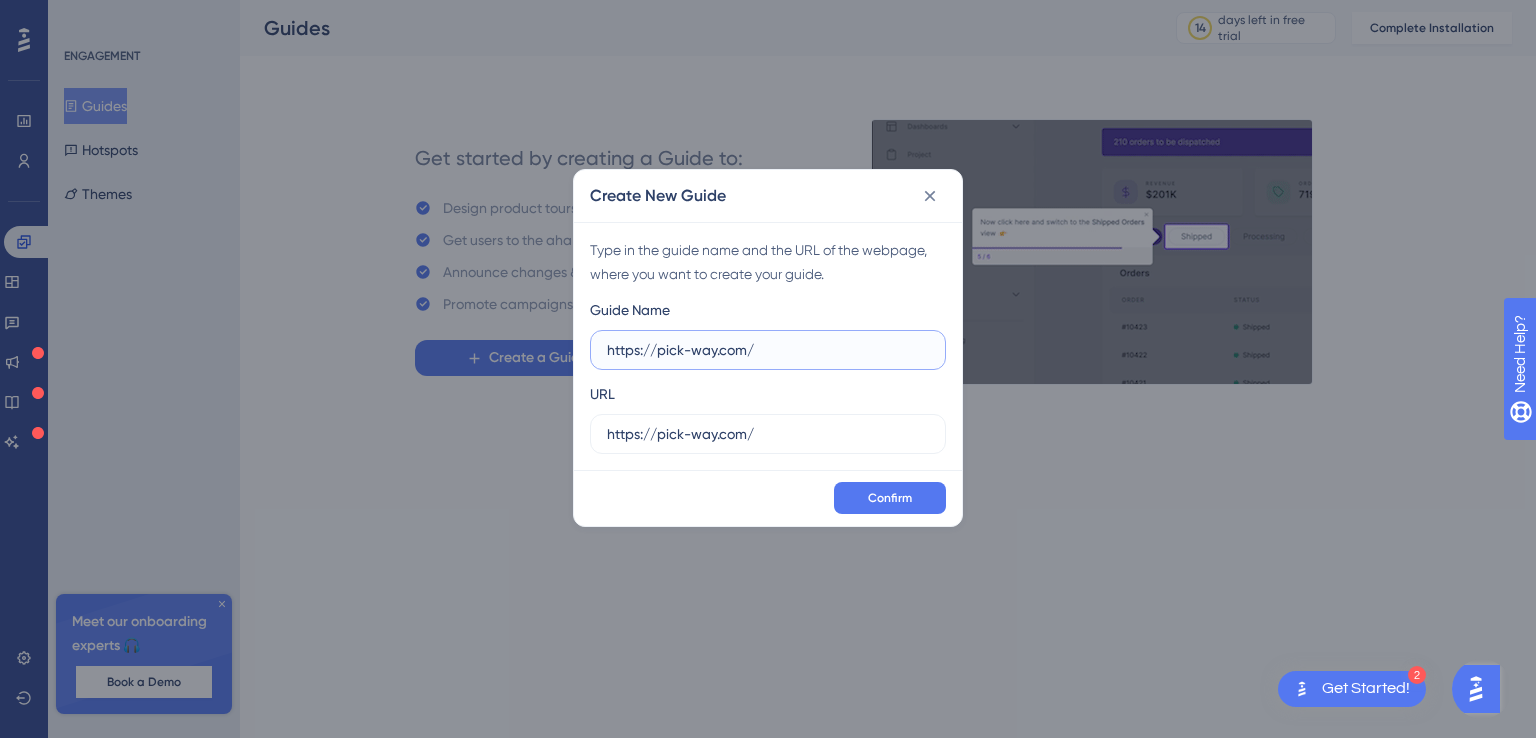 click on "Create New Guide Type in the guide name and the URL of the webpage, where you want to create your guide. Guide Name https://pick-way.com/ URL https://pick-way.com/ Confirm" at bounding box center (768, 369) 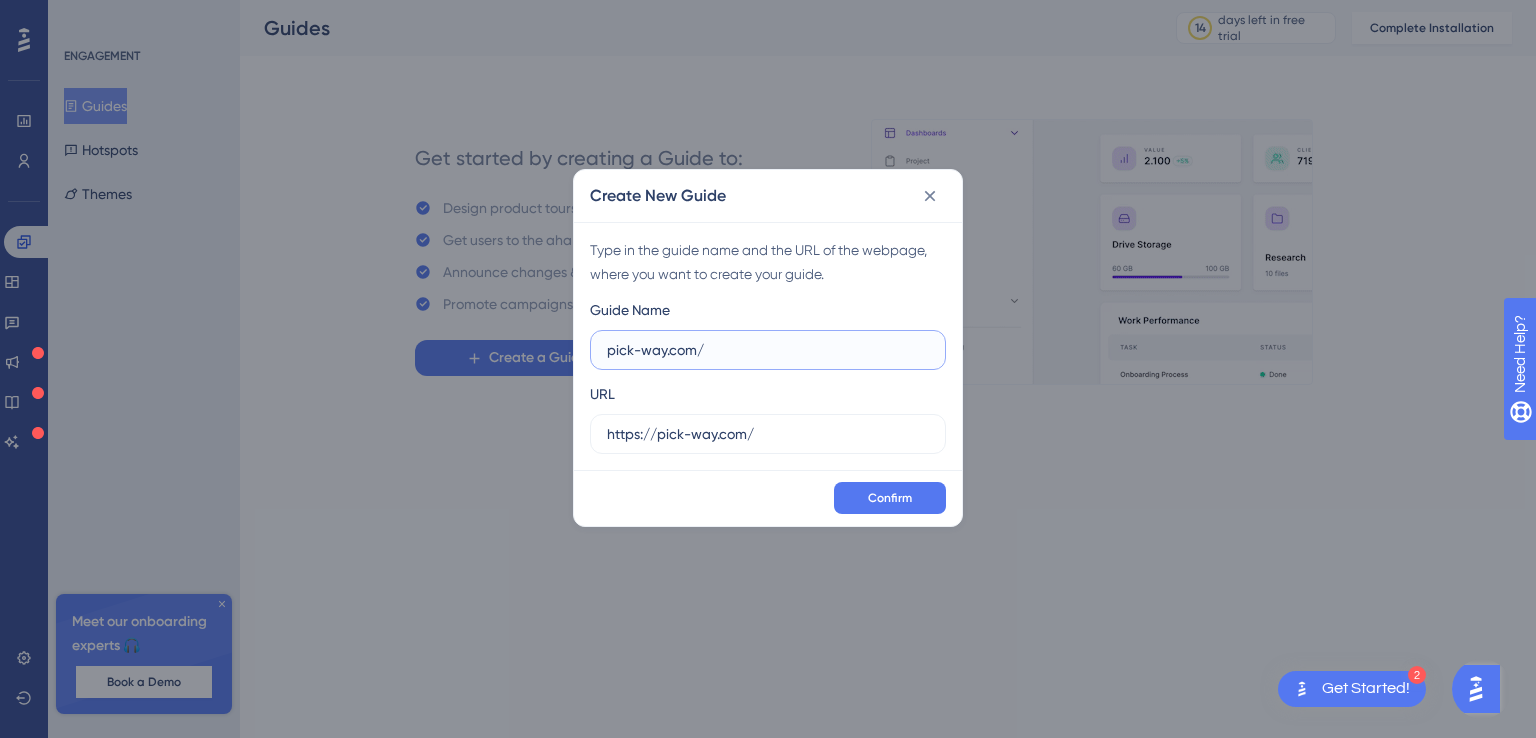 click on "pick-way.com/" at bounding box center [768, 350] 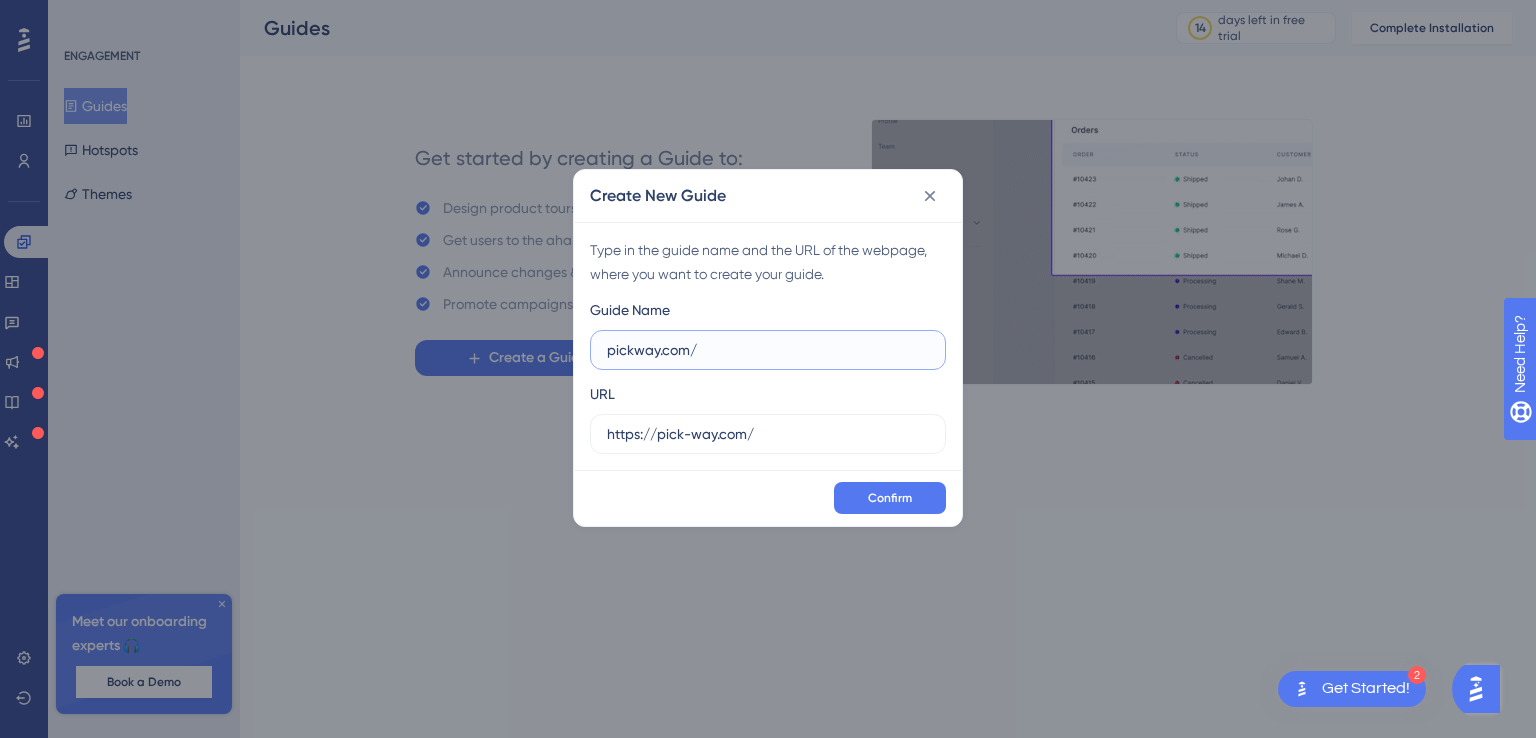 drag, startPoint x: 658, startPoint y: 350, endPoint x: 808, endPoint y: 350, distance: 150 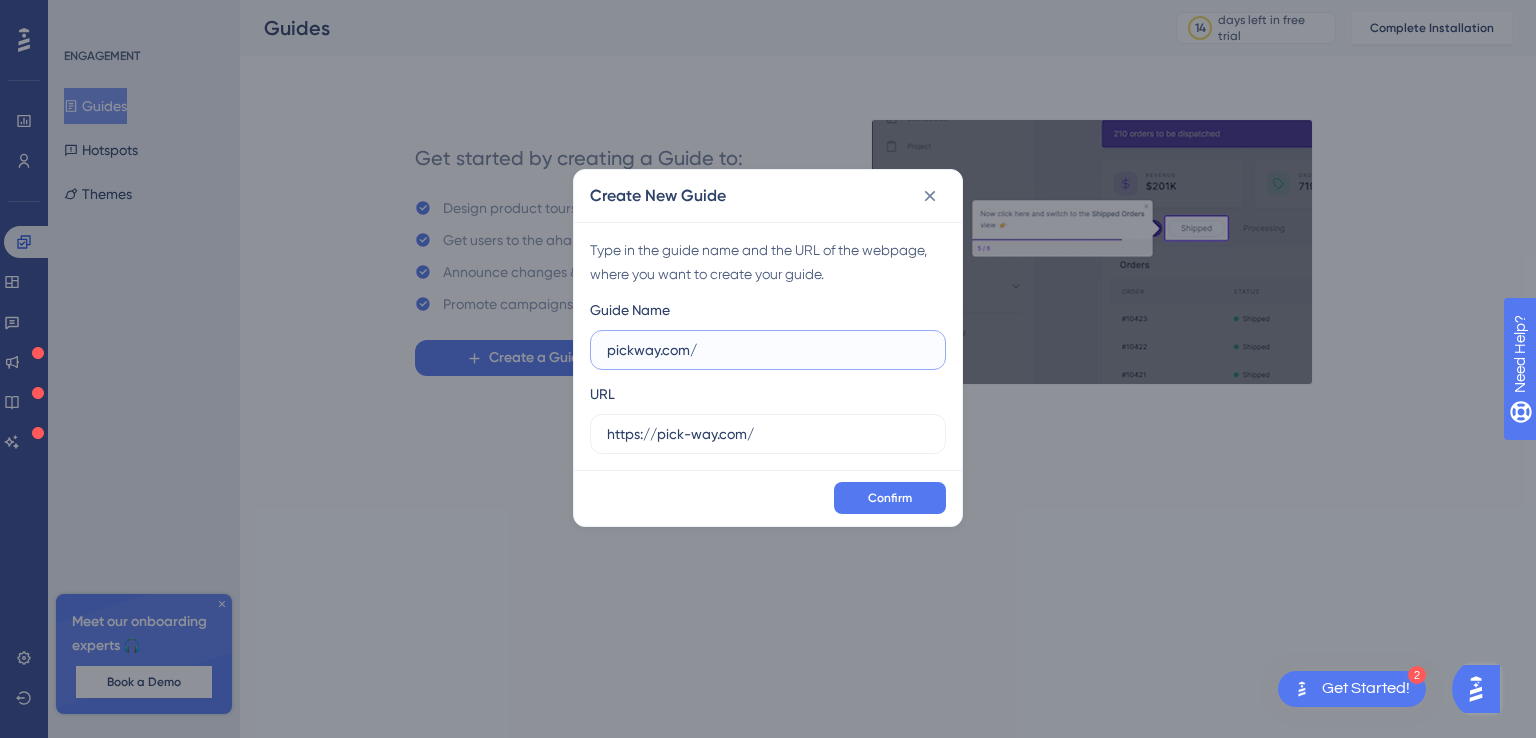 click on "pickway.com/" at bounding box center [768, 350] 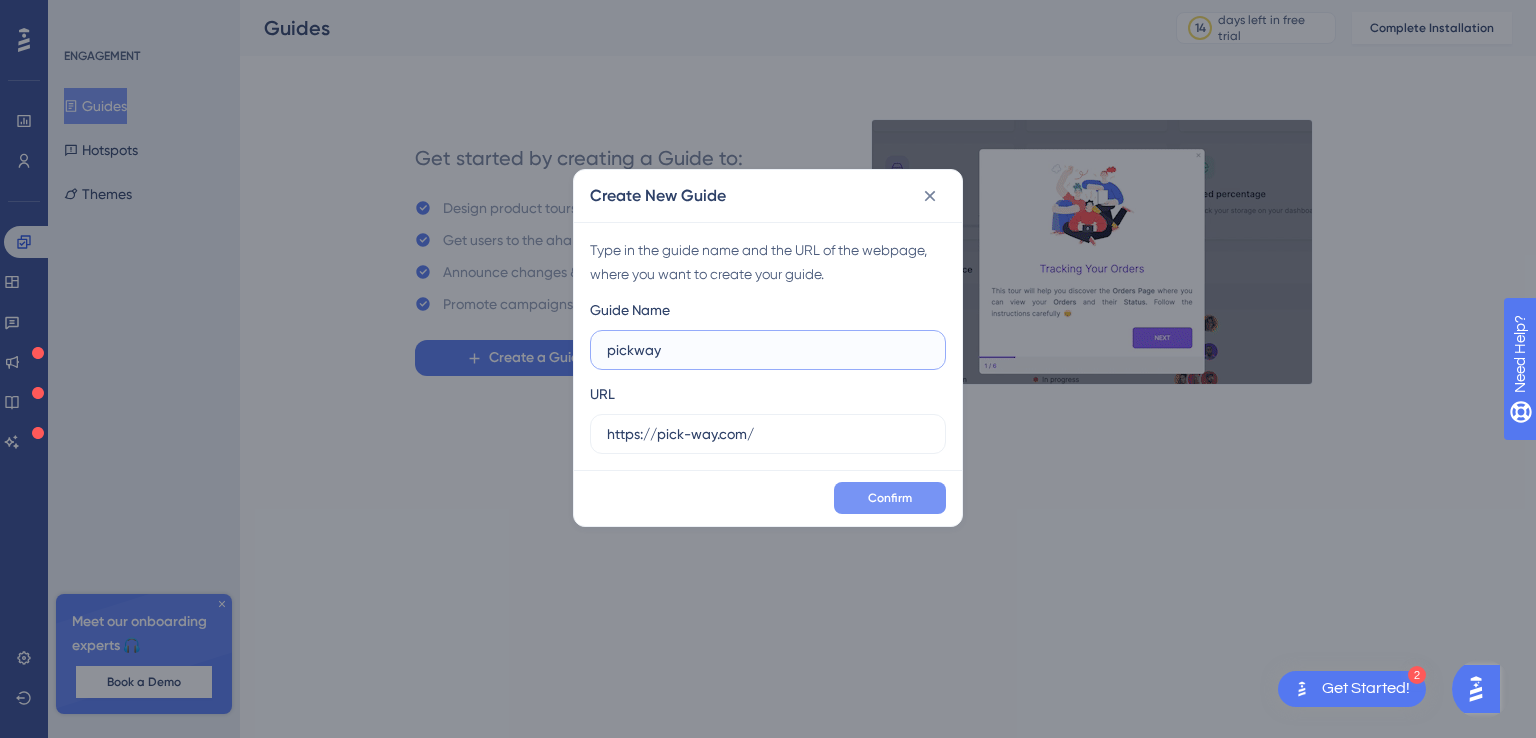 type on "pickway" 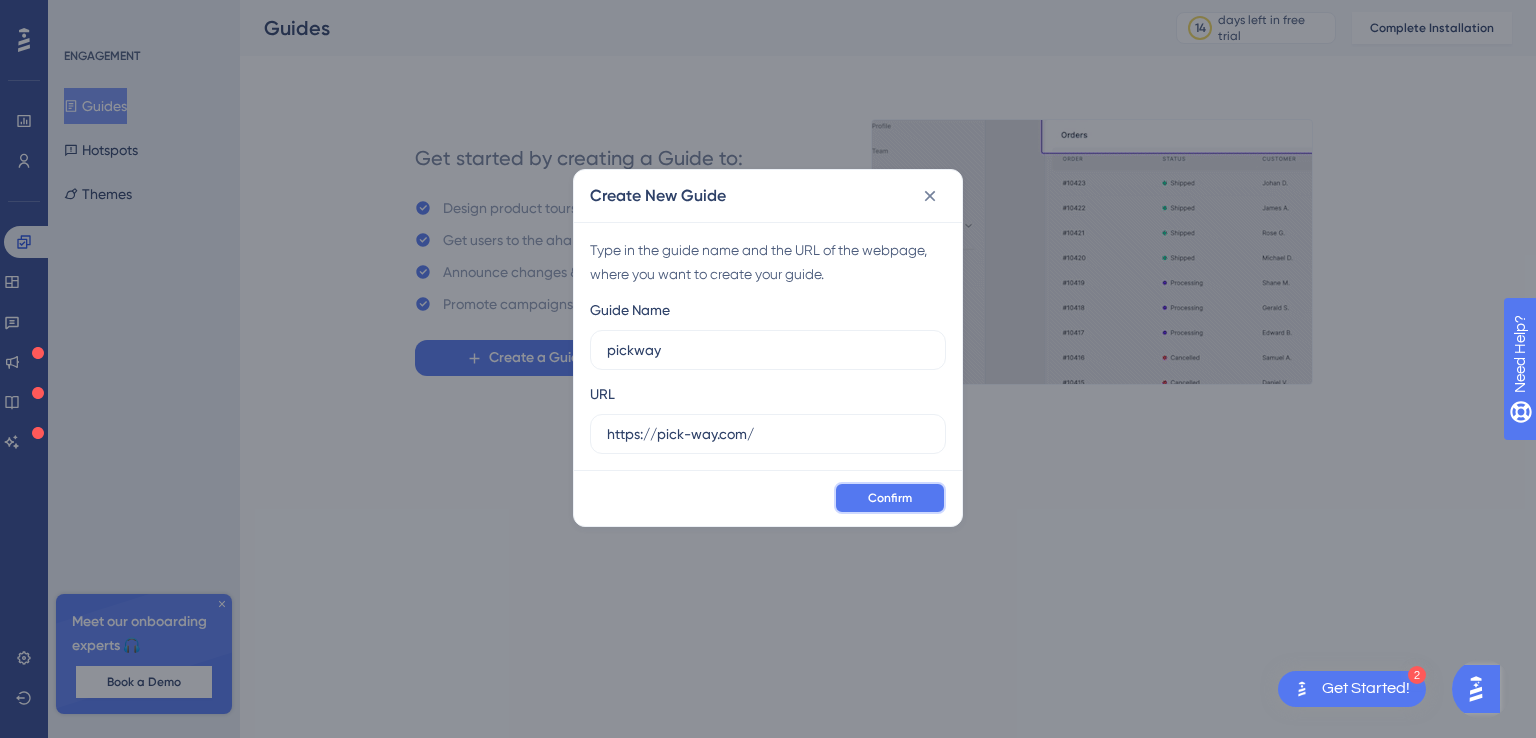 click on "Confirm" at bounding box center [890, 498] 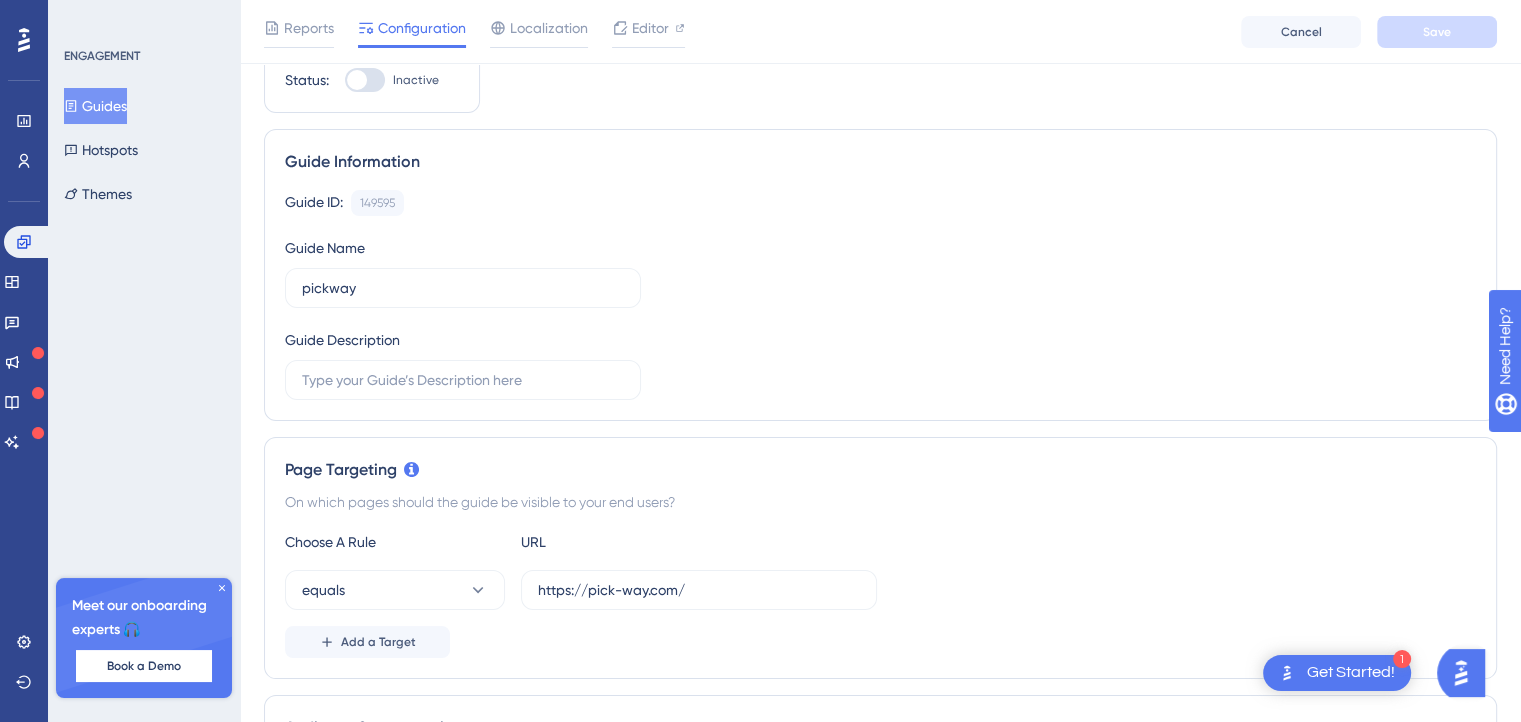 scroll, scrollTop: 0, scrollLeft: 0, axis: both 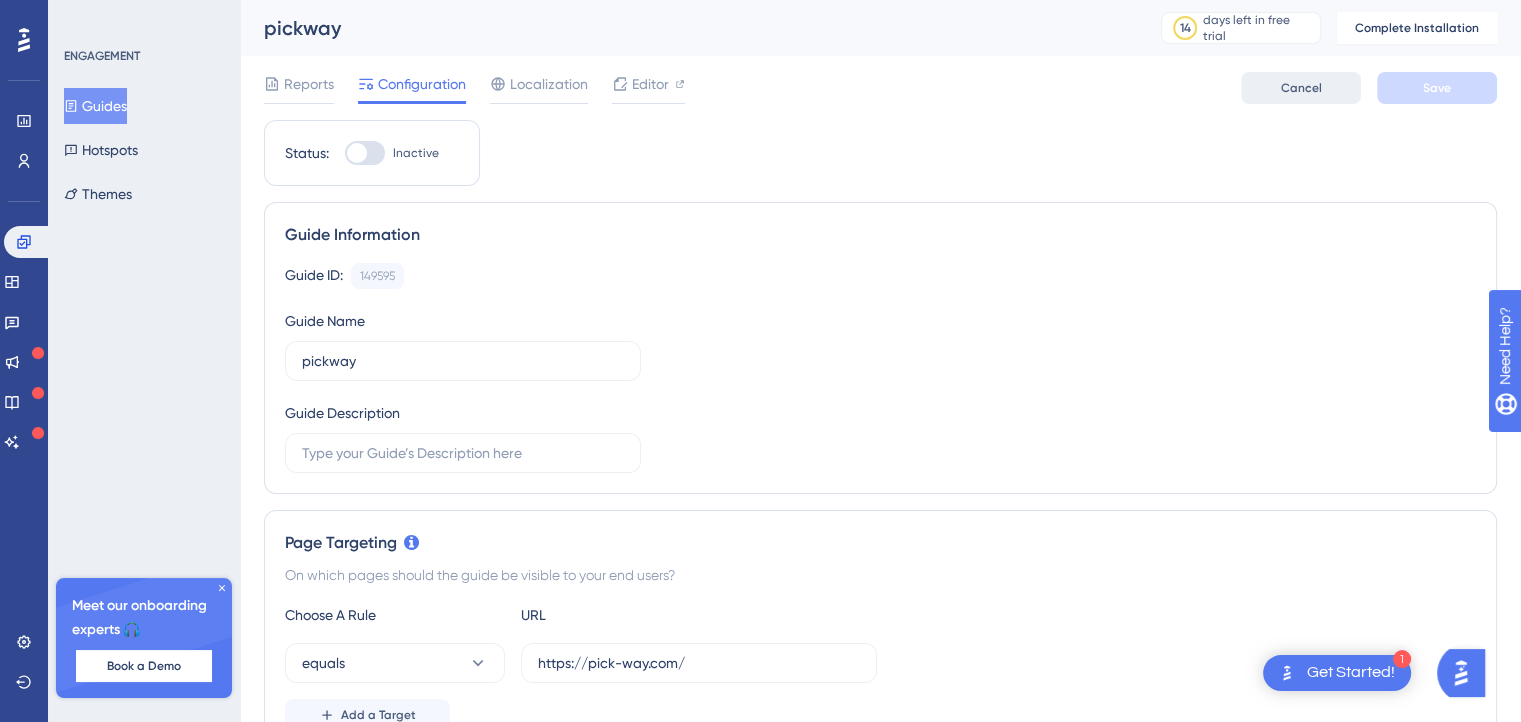 click on "Cancel" at bounding box center [1301, 88] 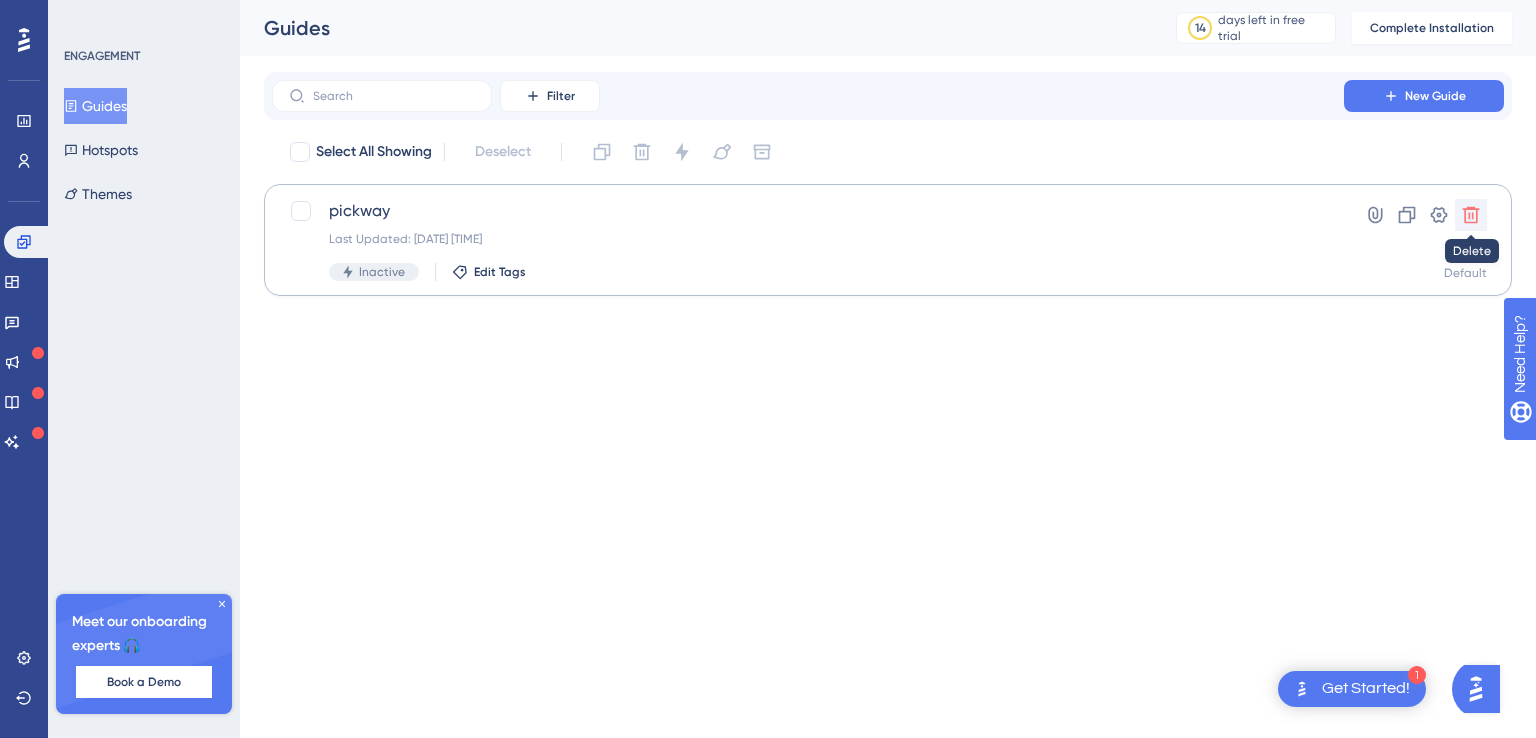 click 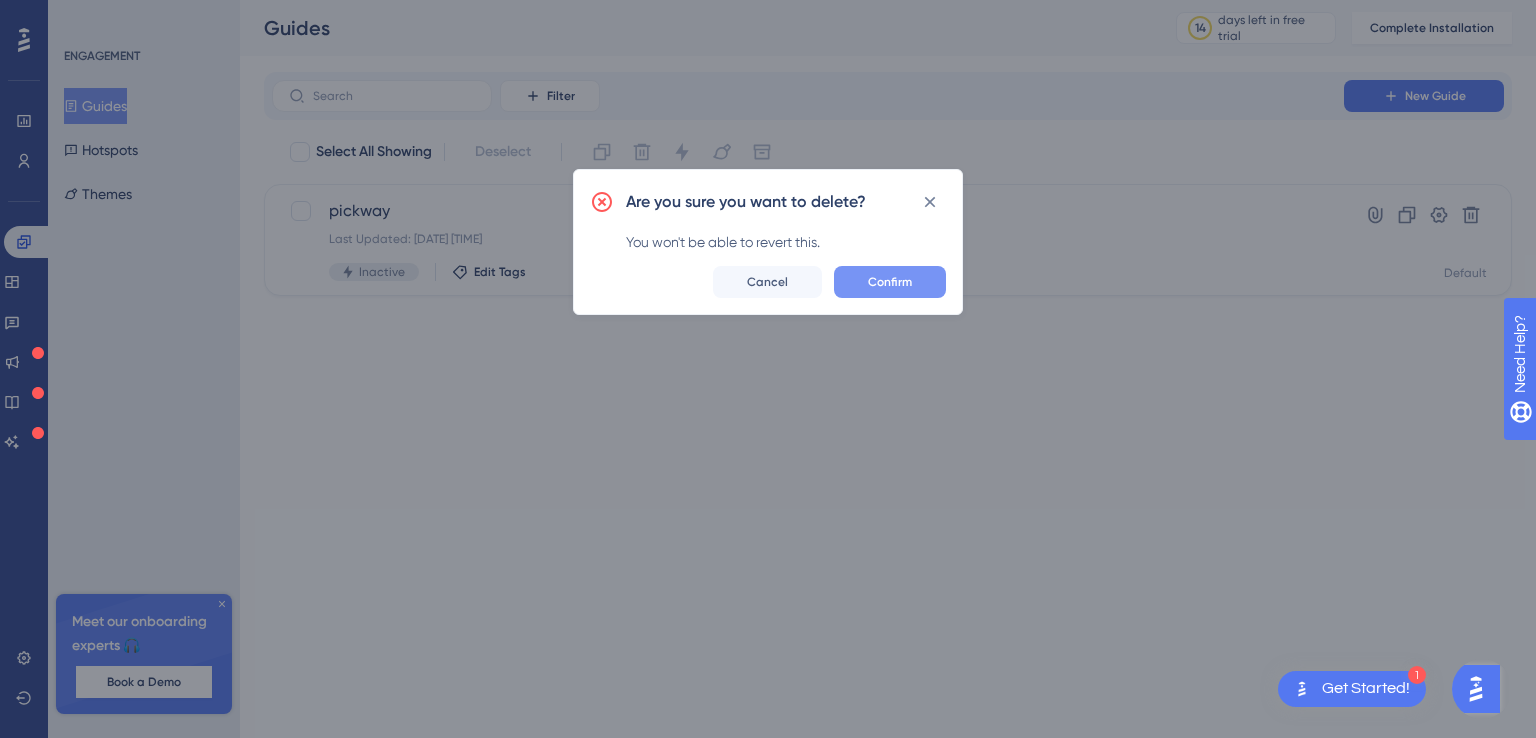 click on "Confirm" at bounding box center [890, 282] 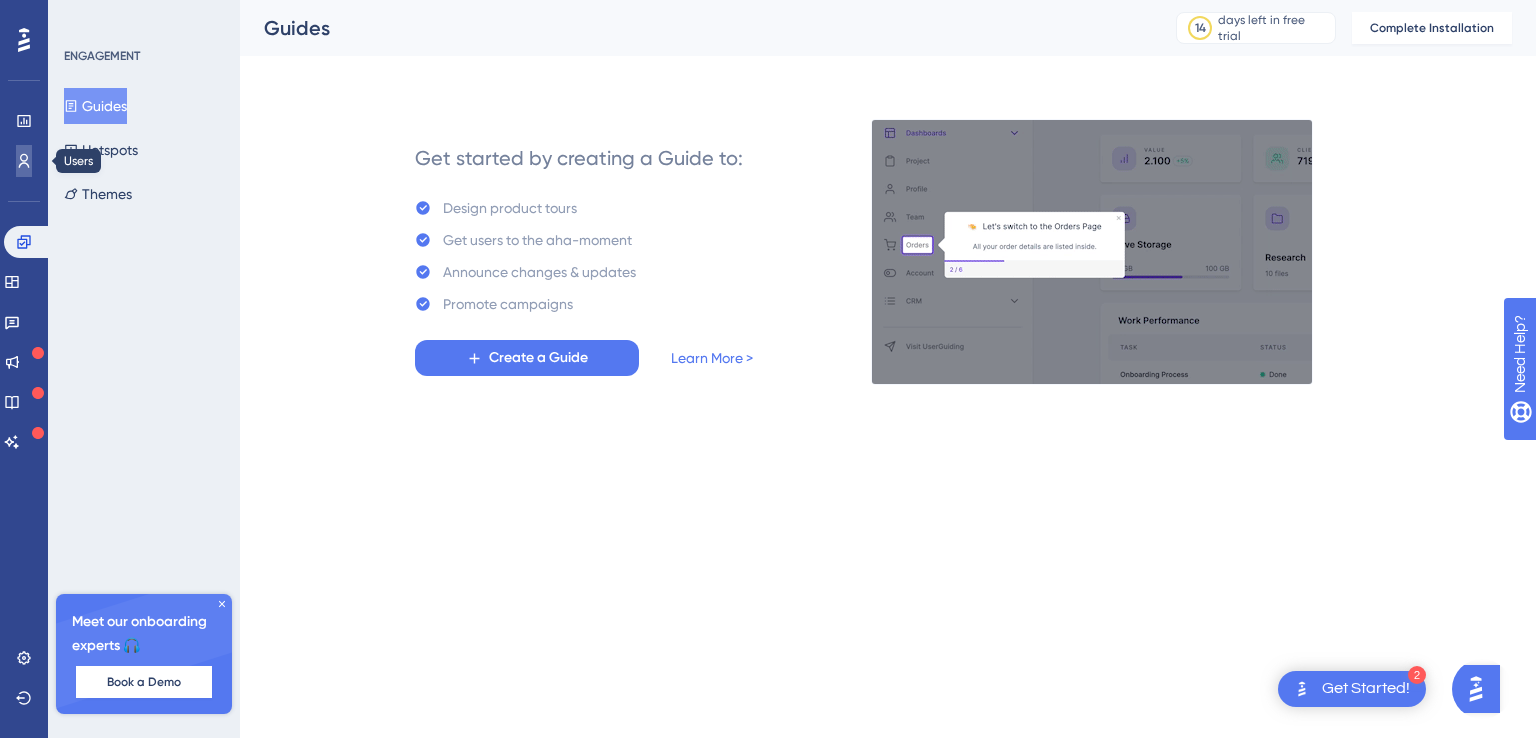 click 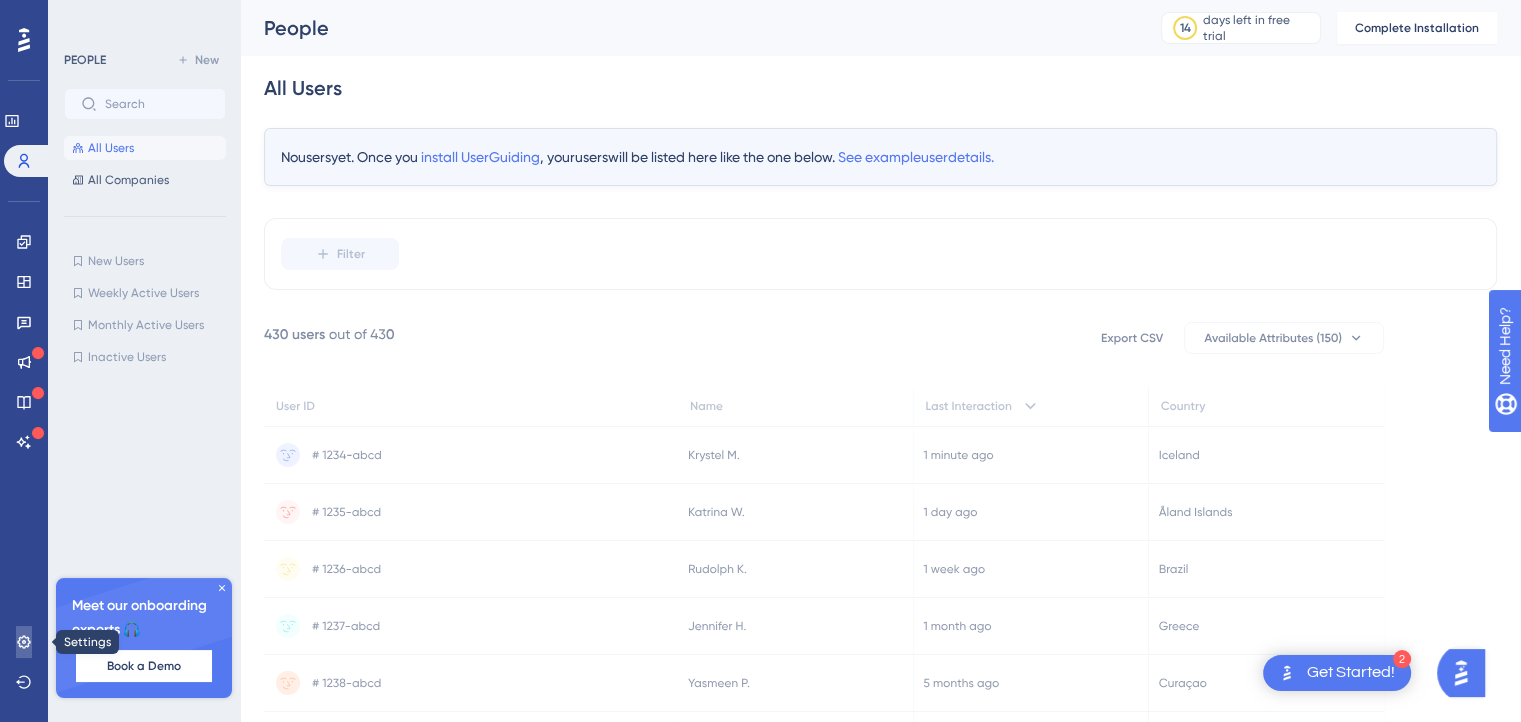click at bounding box center (24, 642) 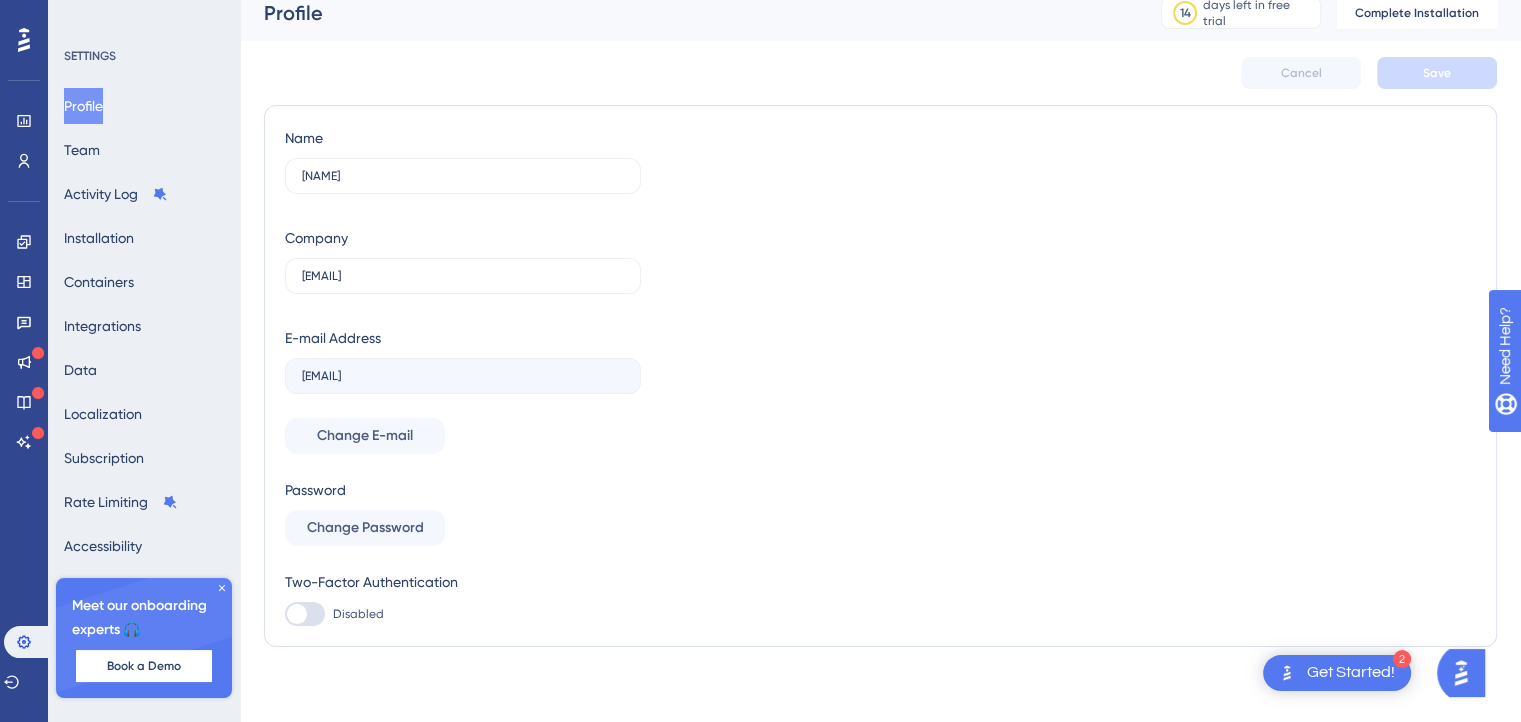 scroll, scrollTop: 19, scrollLeft: 0, axis: vertical 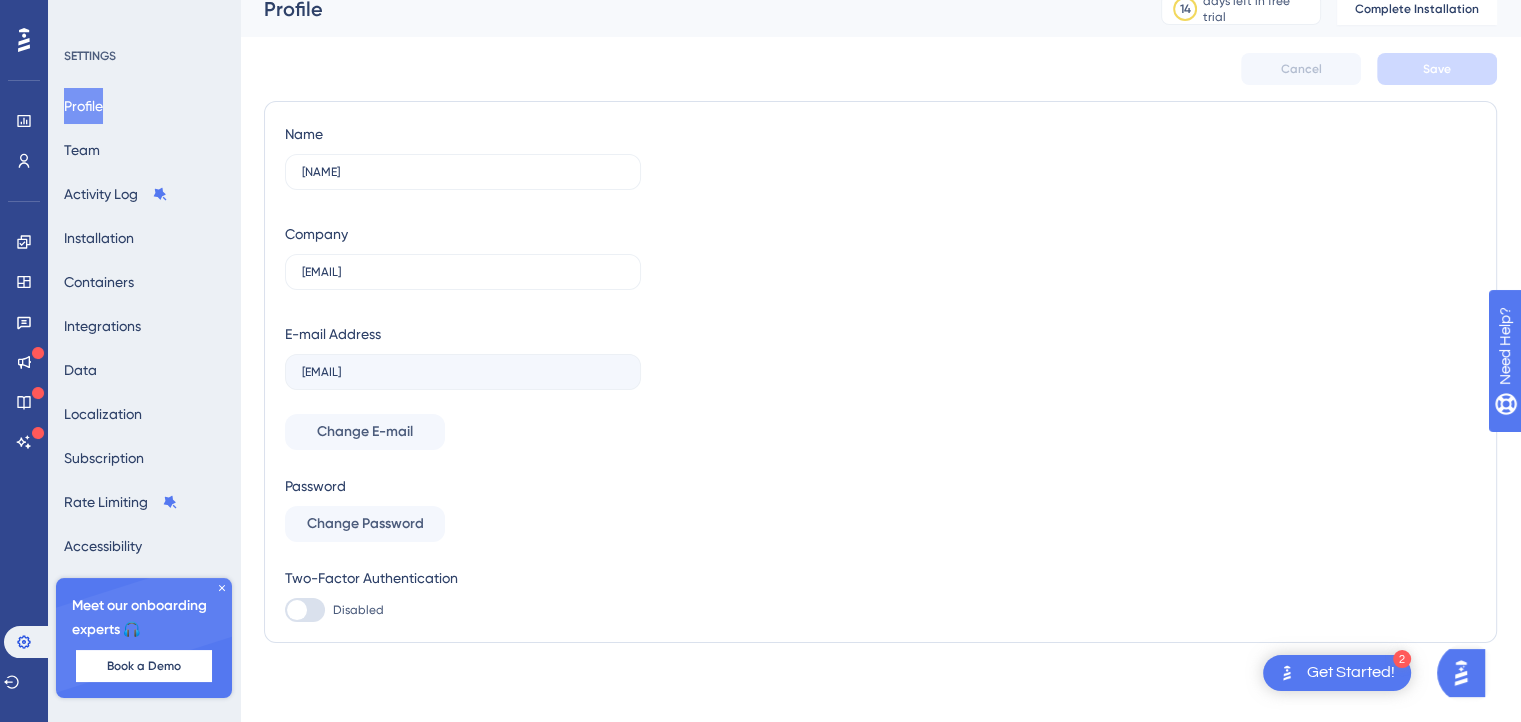 click 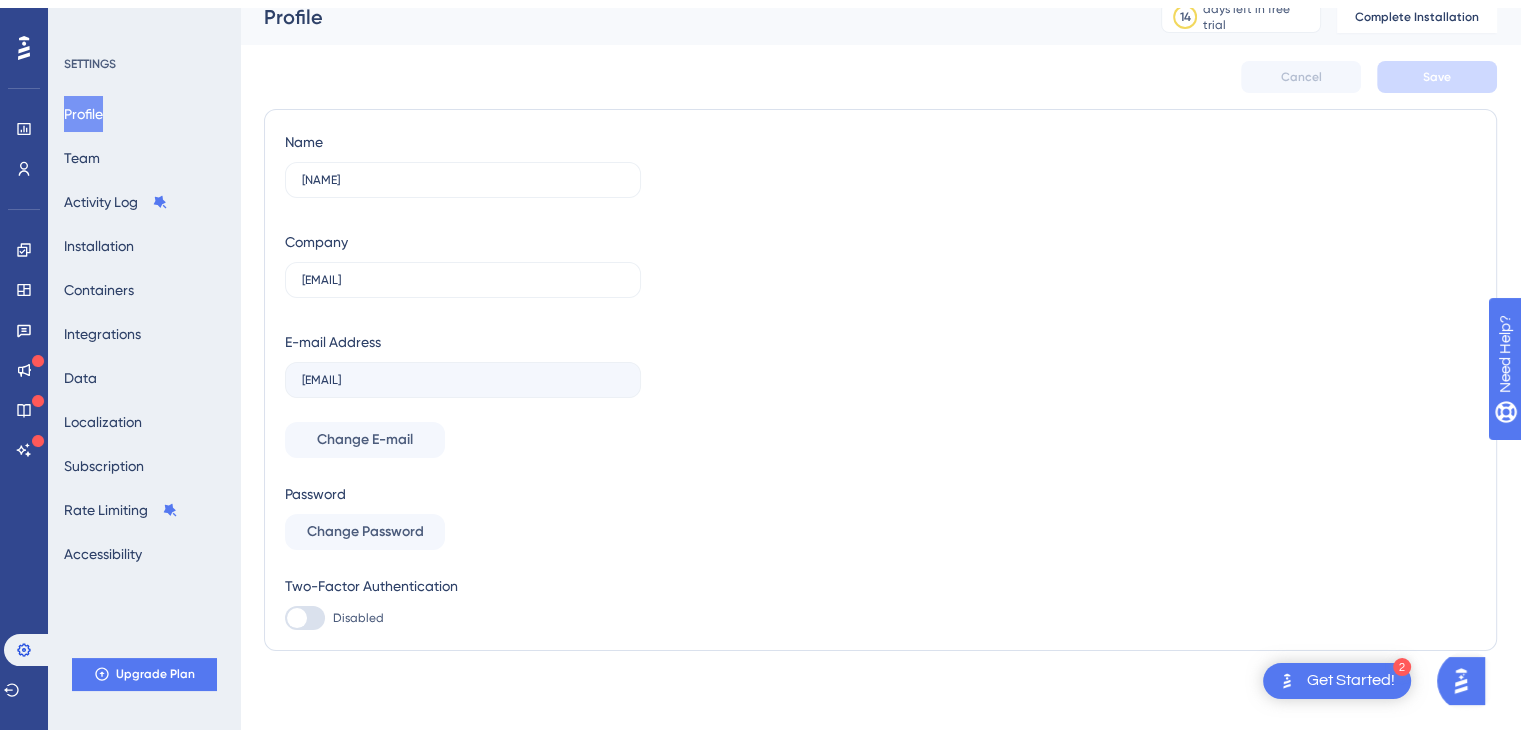 scroll, scrollTop: 0, scrollLeft: 0, axis: both 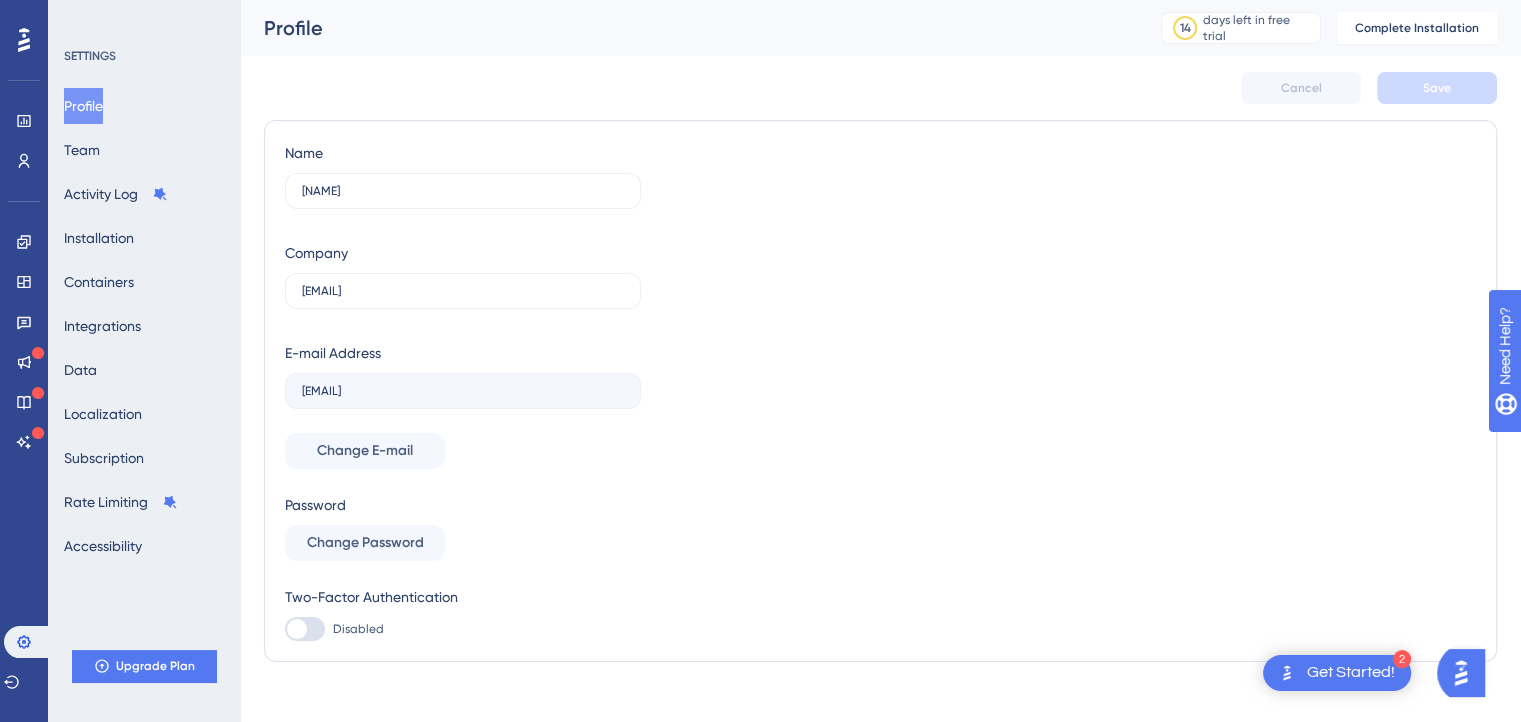 click 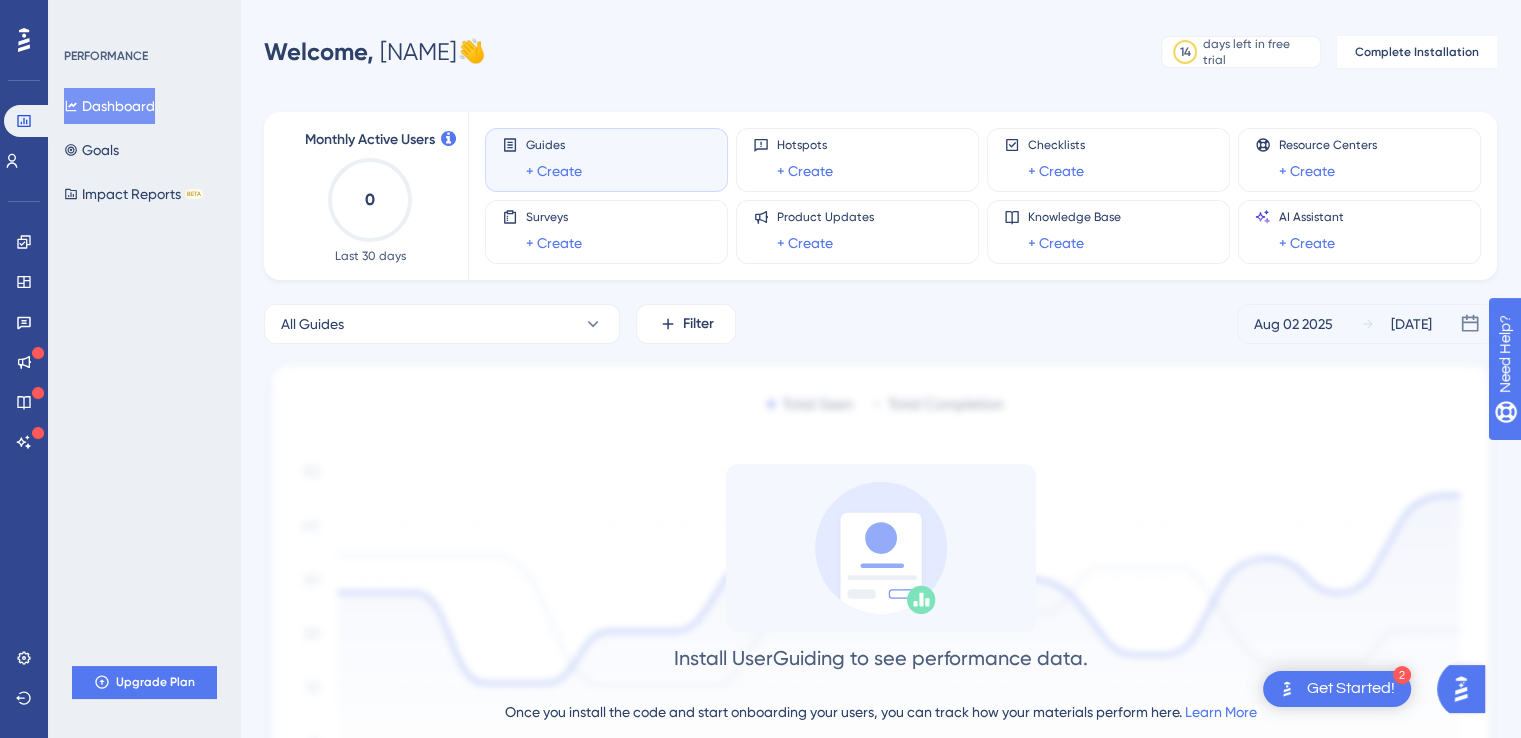 click on "Welcome,   [NAME]  👋 [DAYS] days left in free trial Click to see  upgrade options Complete Installation" at bounding box center [880, 52] 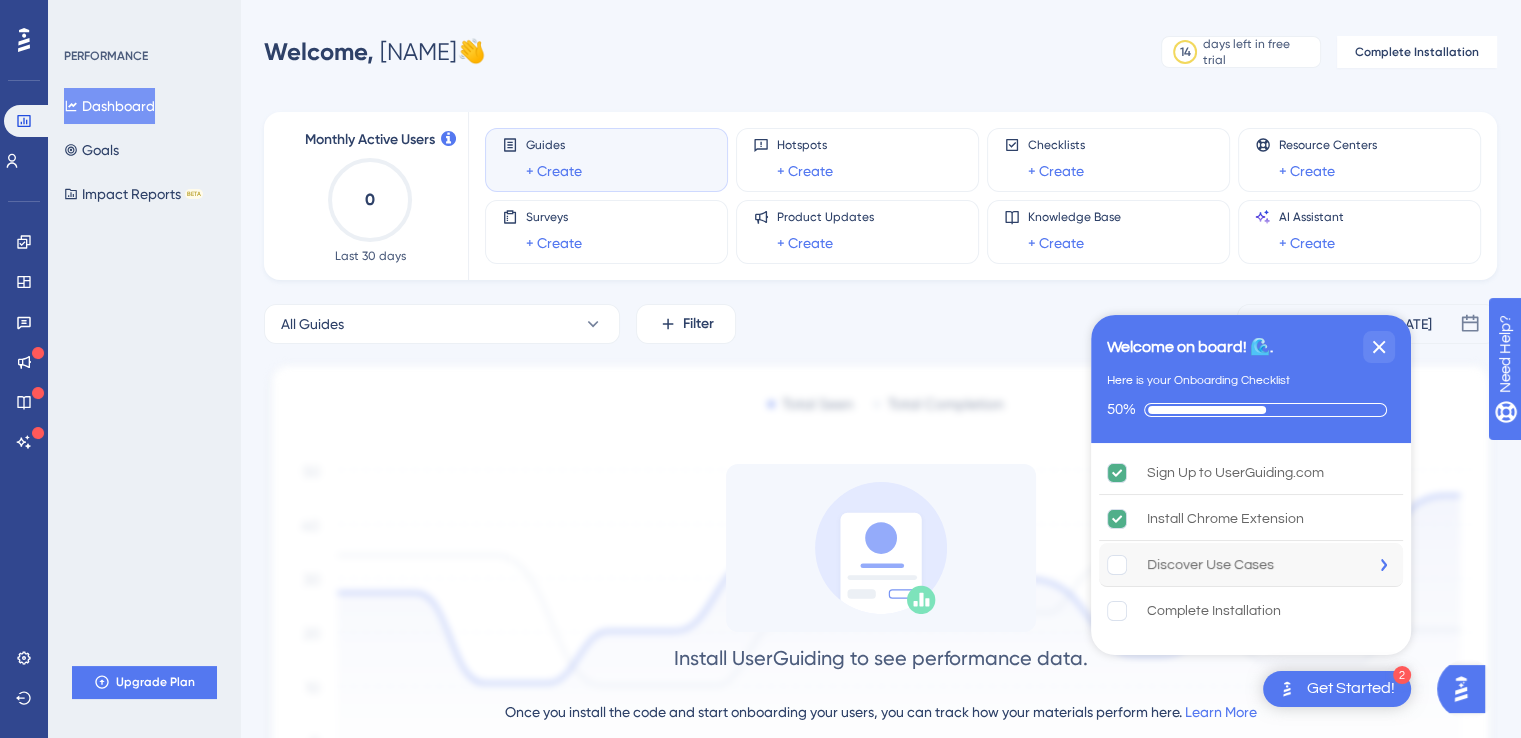 click on "Discover Use Cases" at bounding box center (1210, 565) 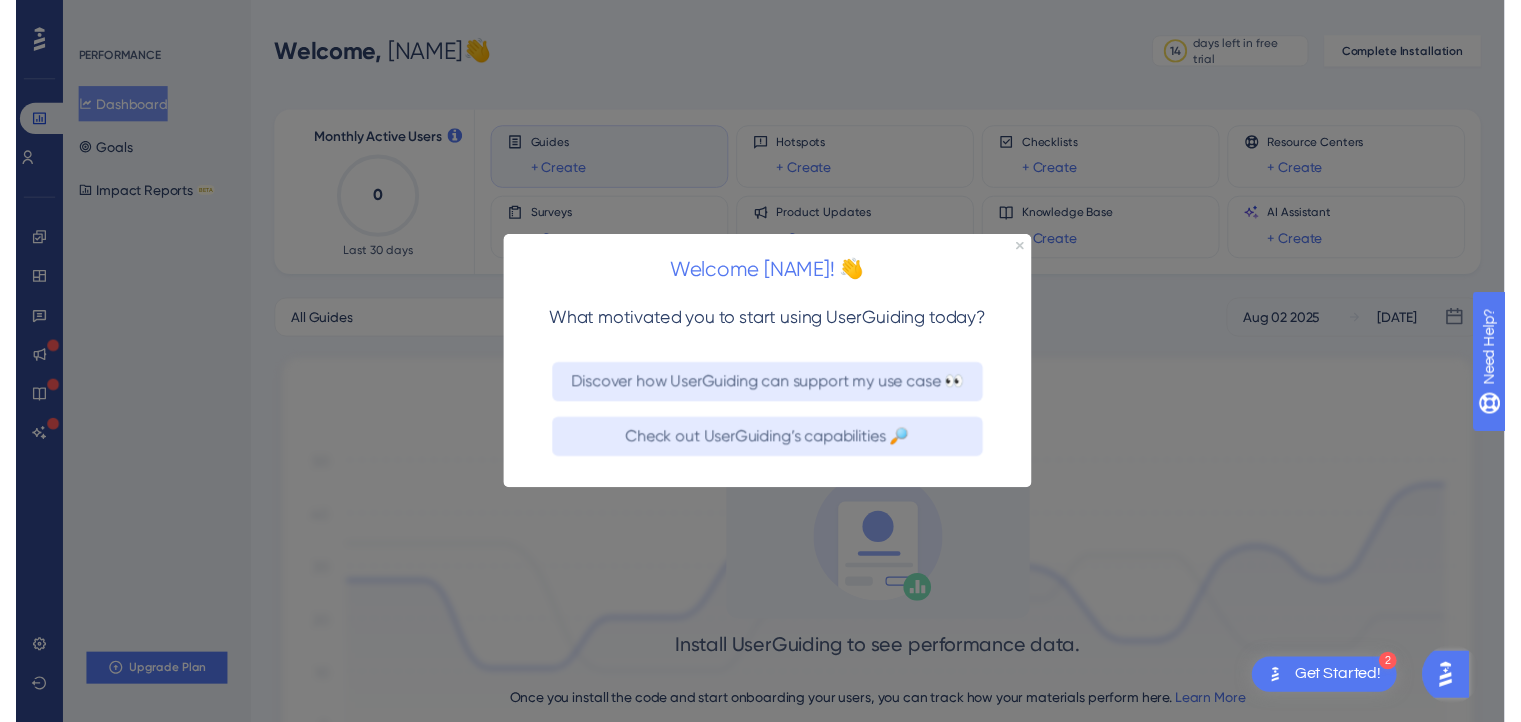 scroll, scrollTop: 0, scrollLeft: 0, axis: both 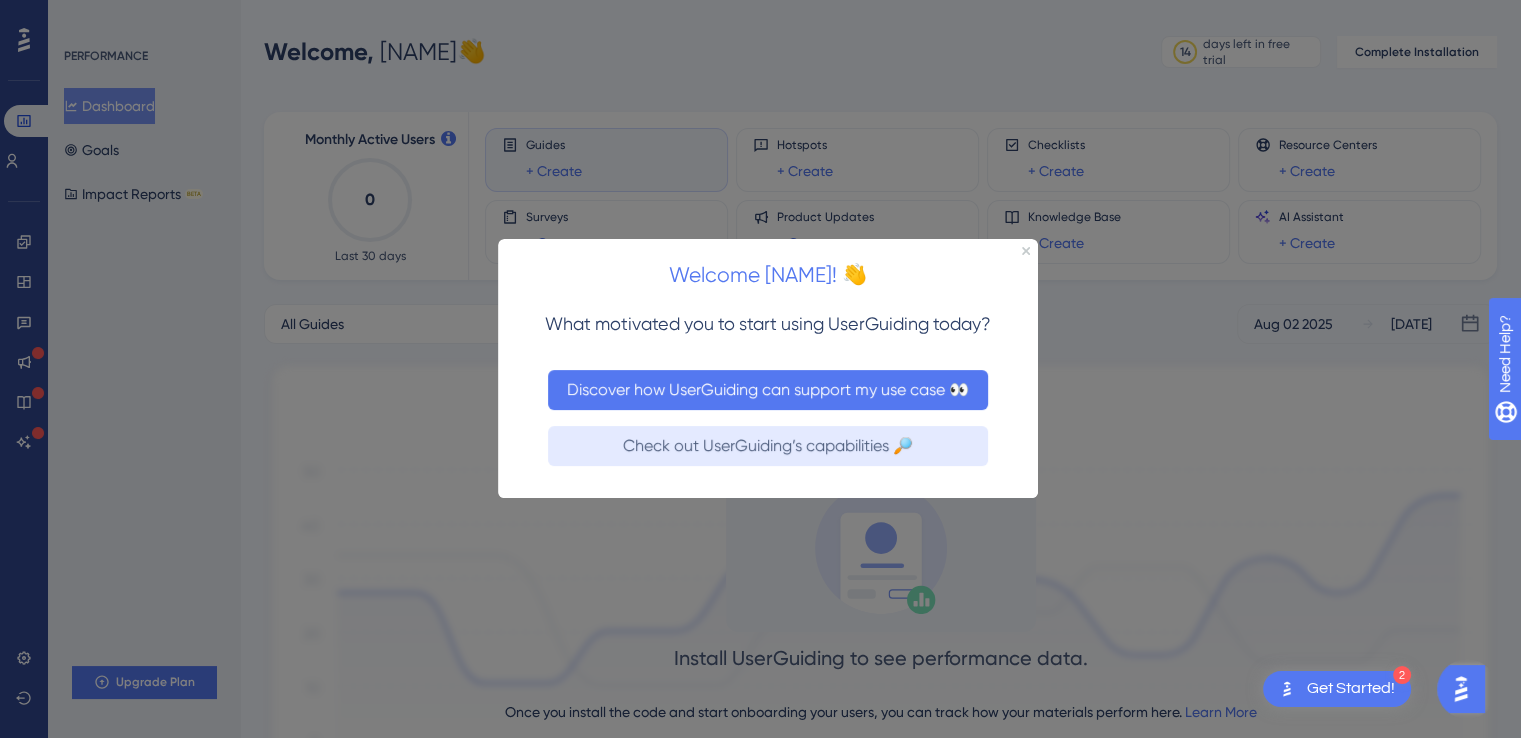 click on "Discover how UserGuiding can support my use case 👀" at bounding box center (768, 390) 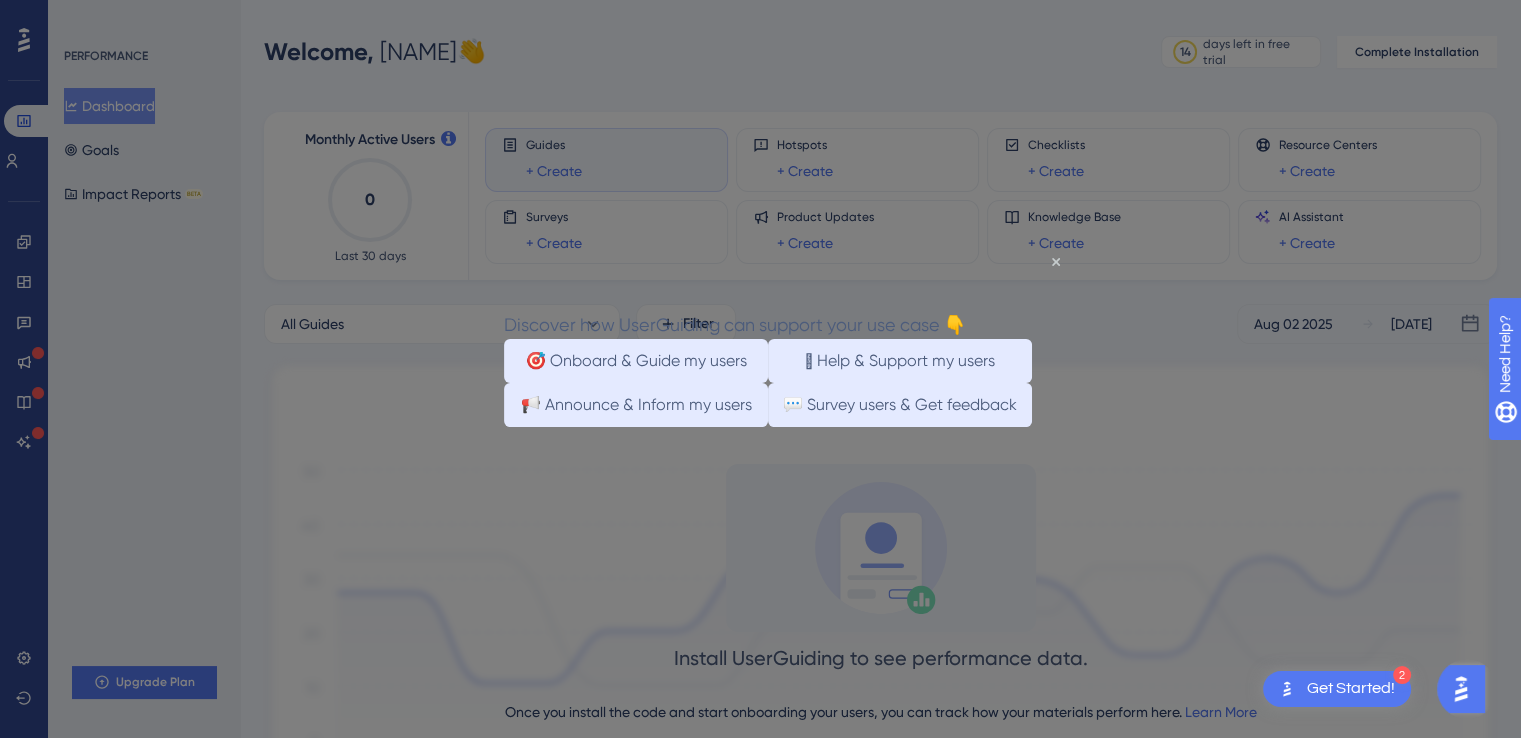 click on "Discover how UserGuiding can support your use case 👇" at bounding box center [735, 324] 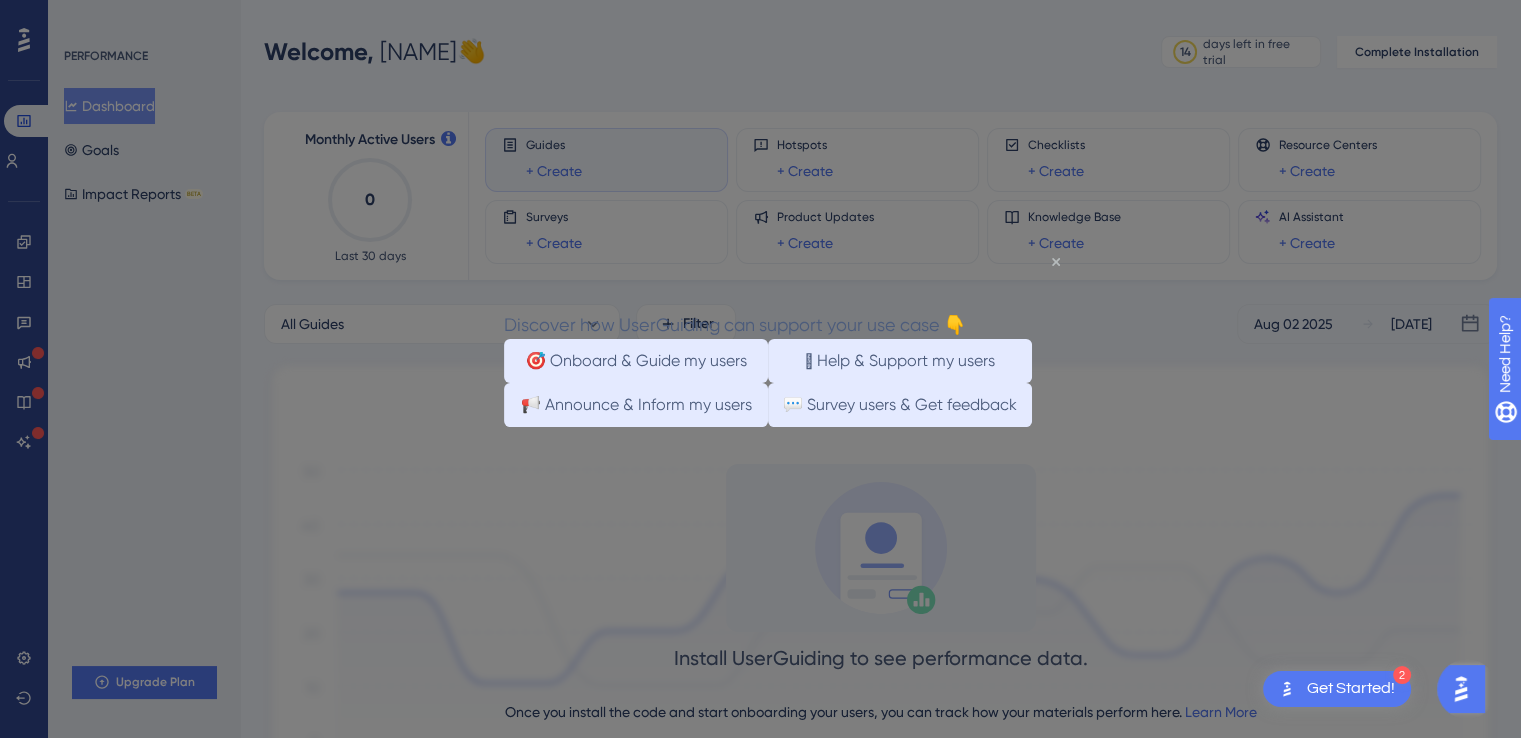 click 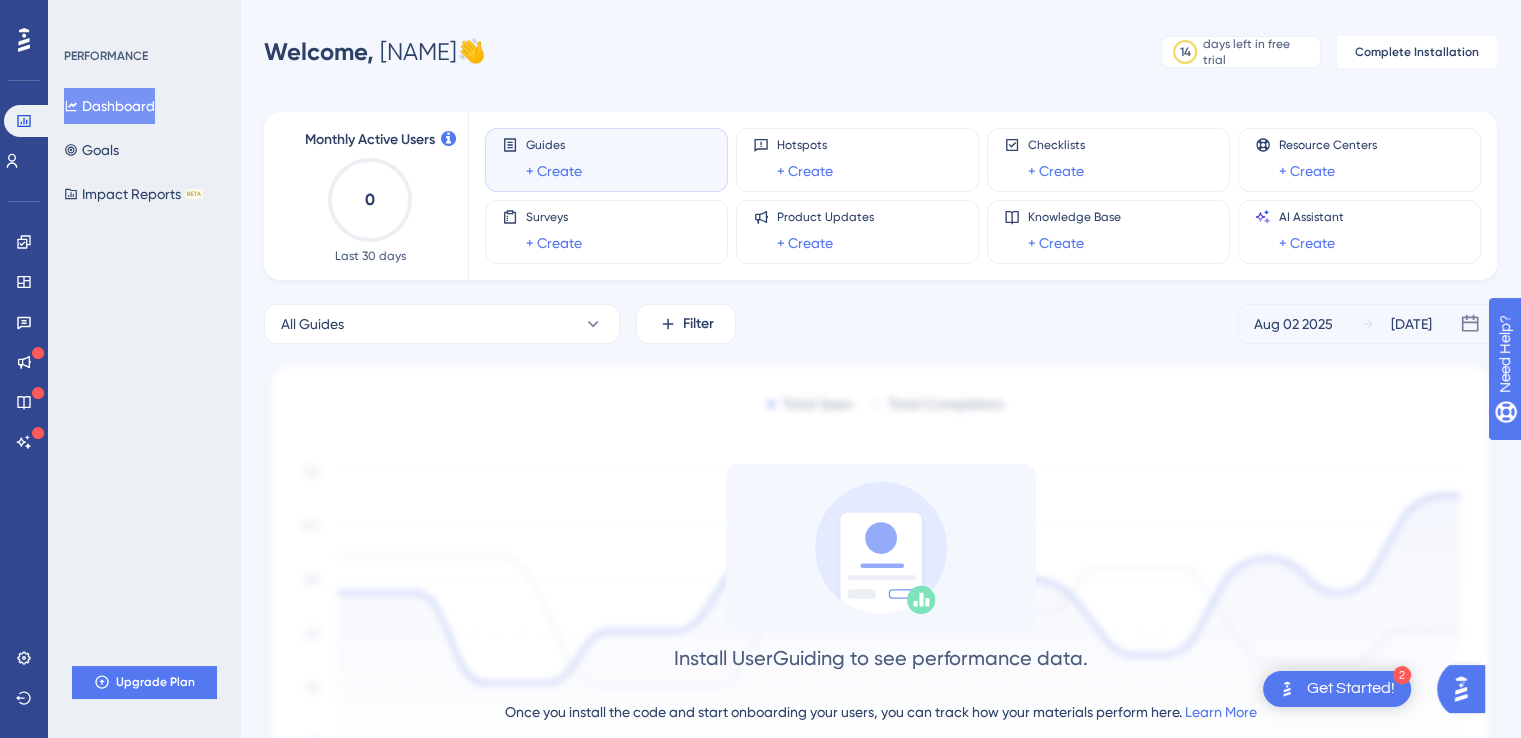 click at bounding box center (880, 591) 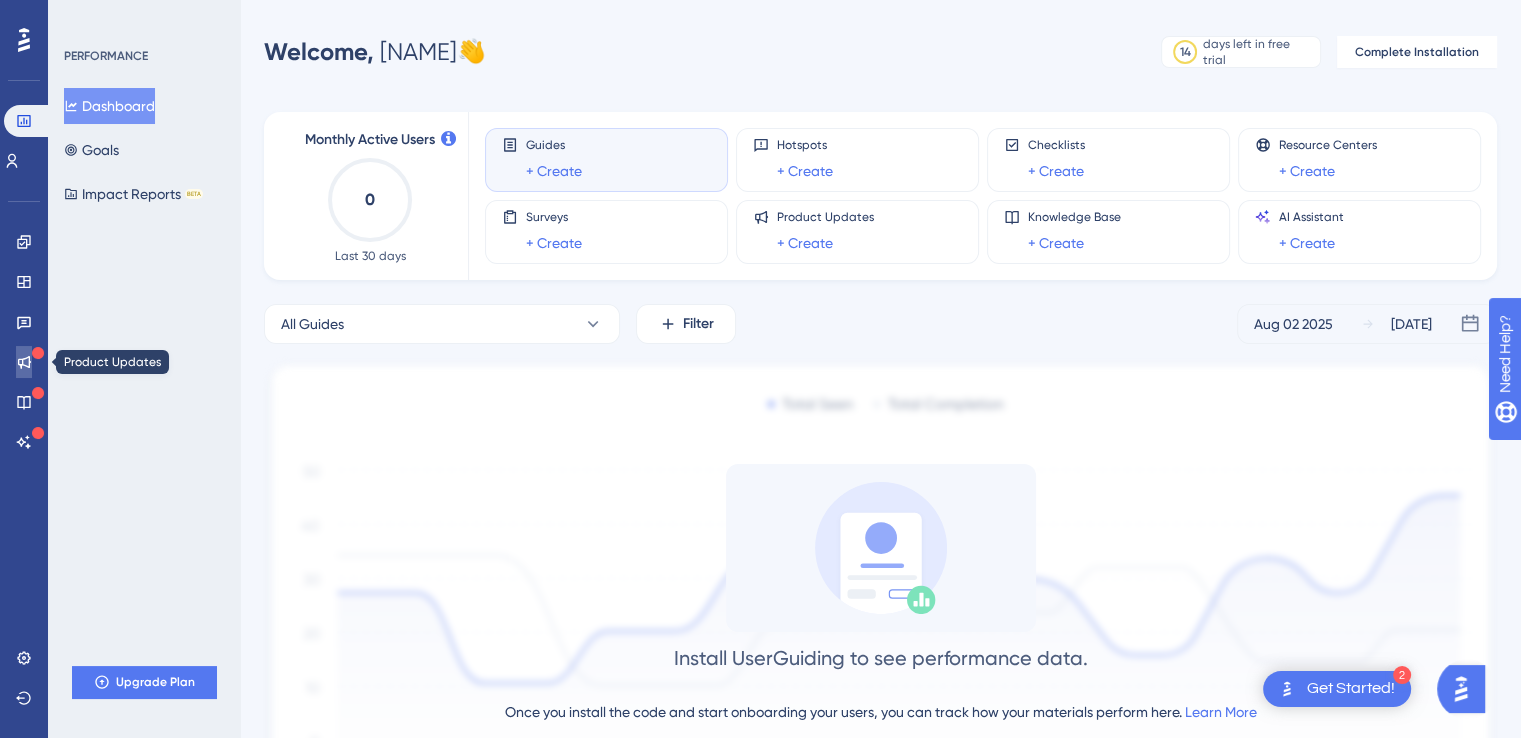 click 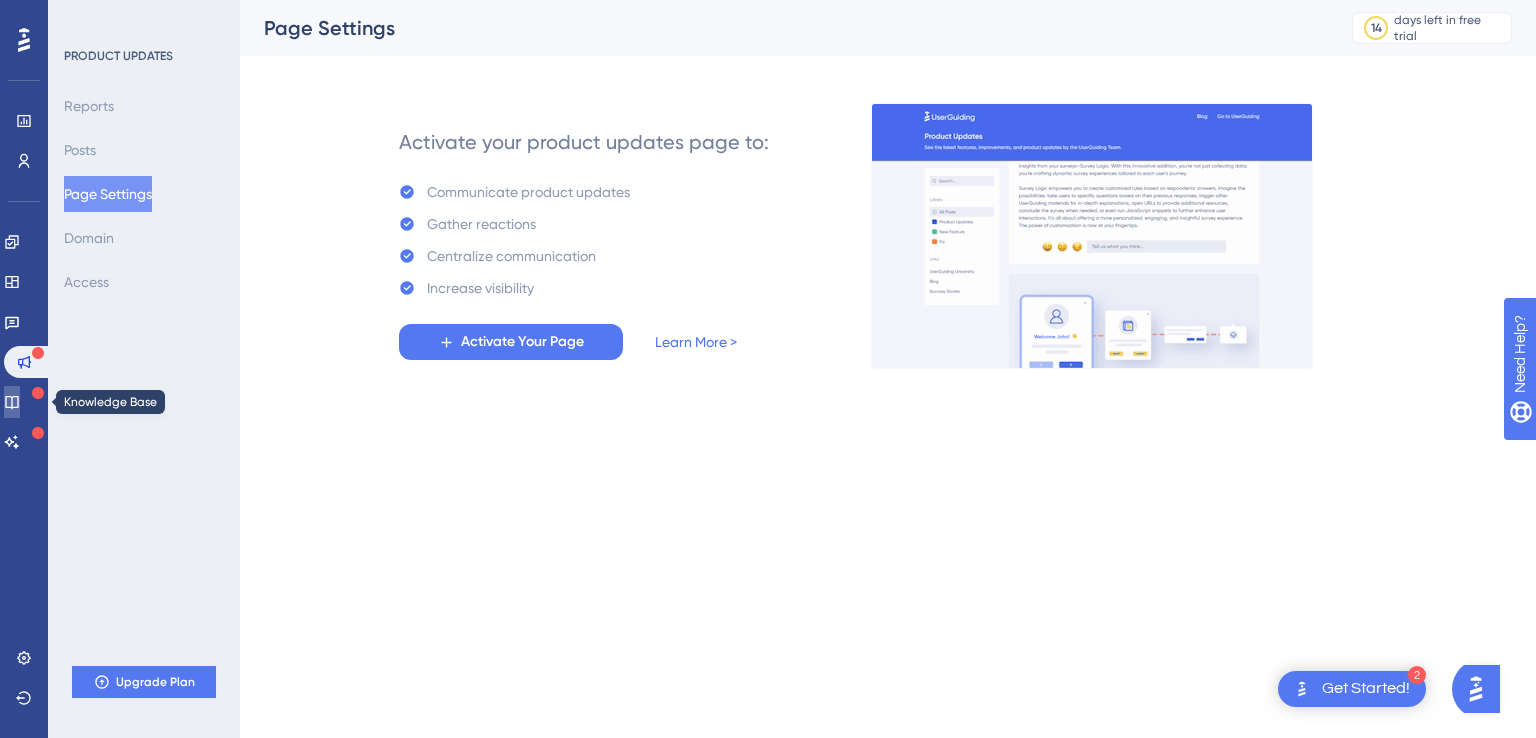click at bounding box center [12, 402] 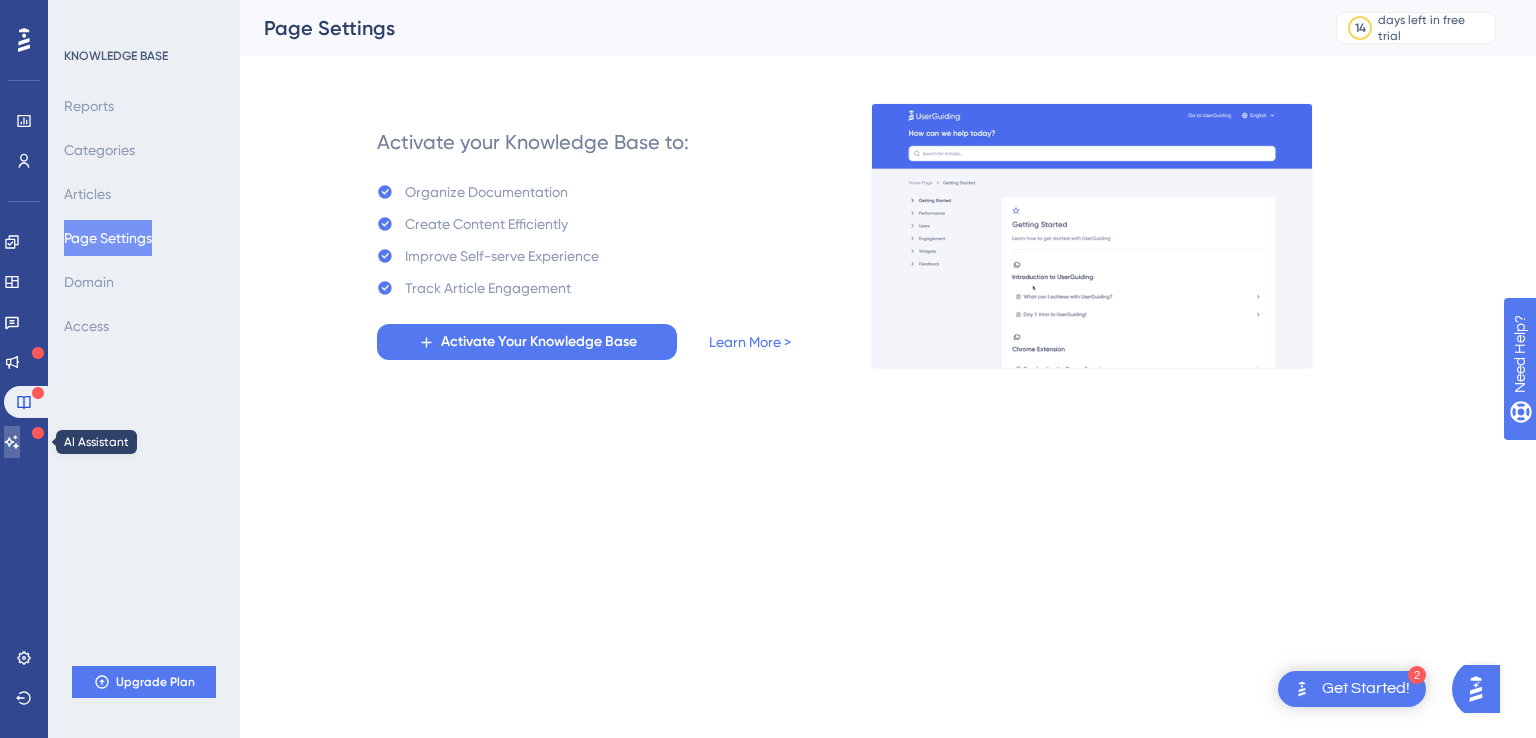 click 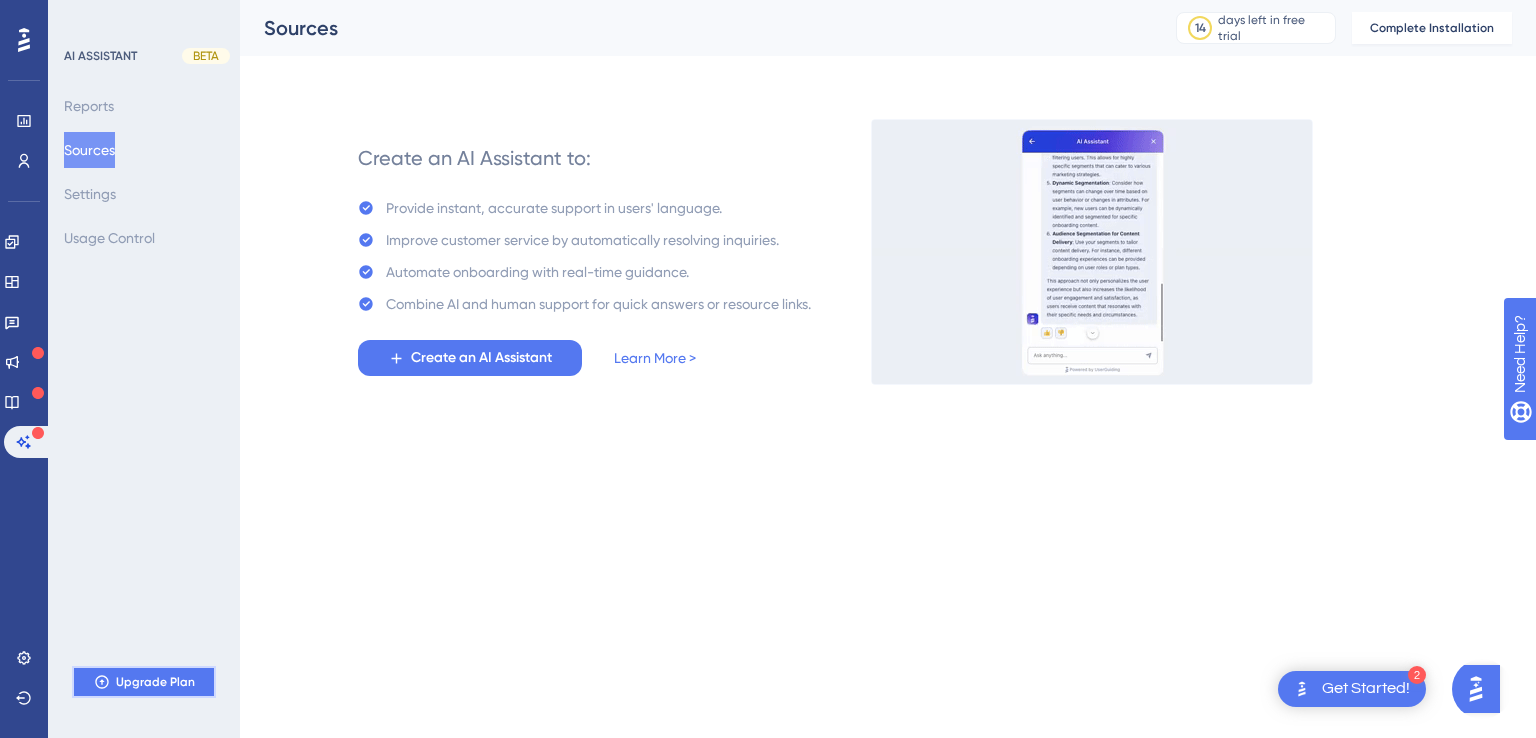 click on "Upgrade Plan" at bounding box center (155, 682) 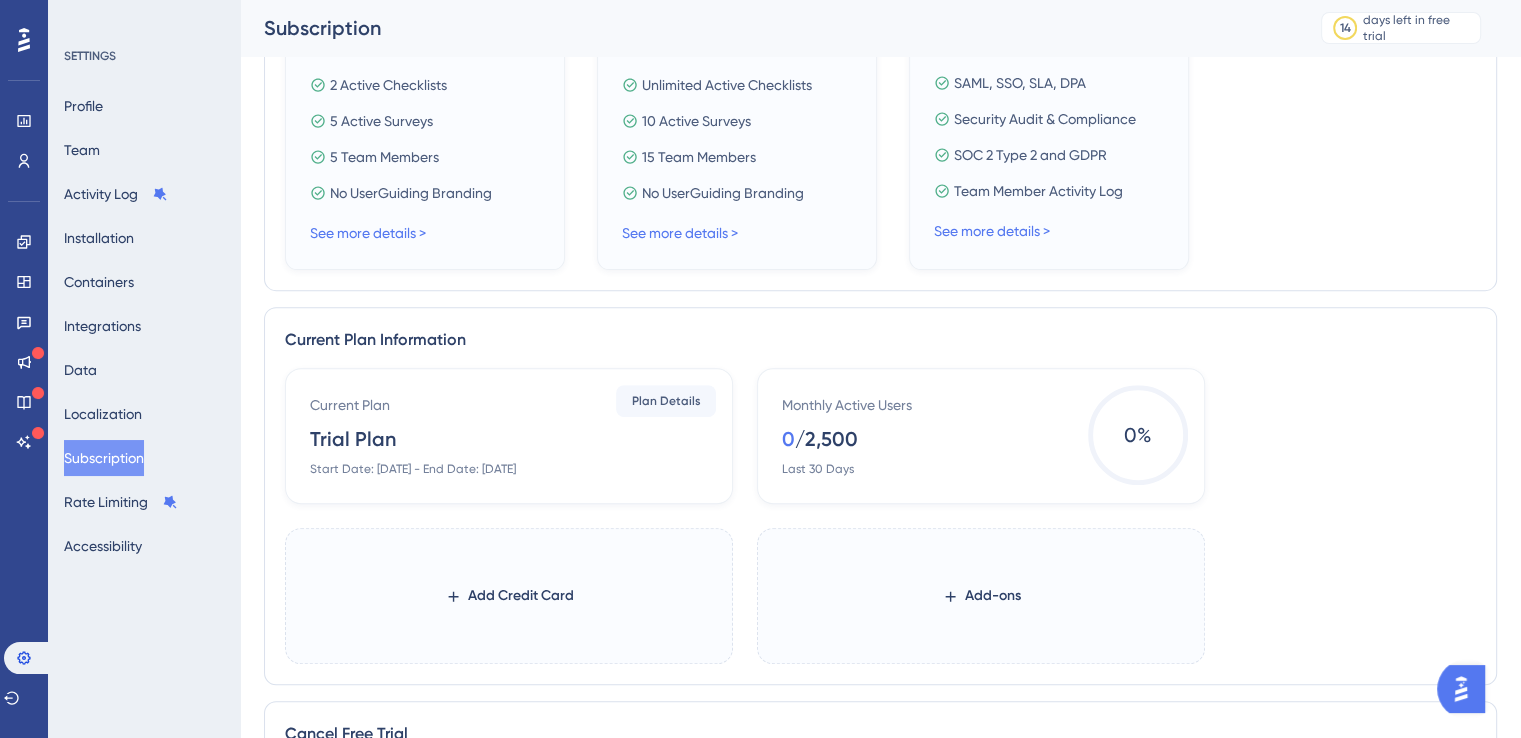 scroll, scrollTop: 672, scrollLeft: 0, axis: vertical 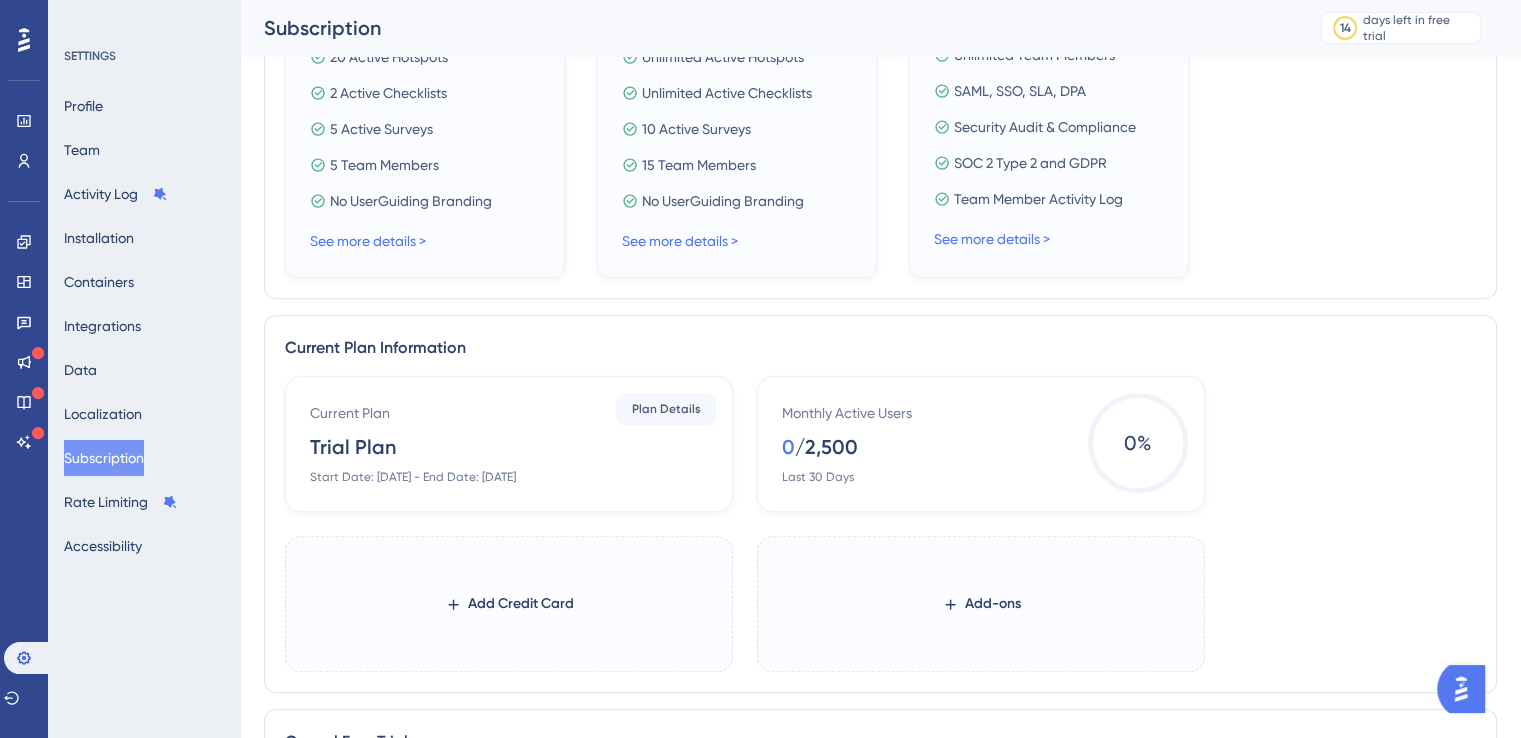 click on "Start Date: [DATE] - End Date: [DATE]" at bounding box center (880, 145) 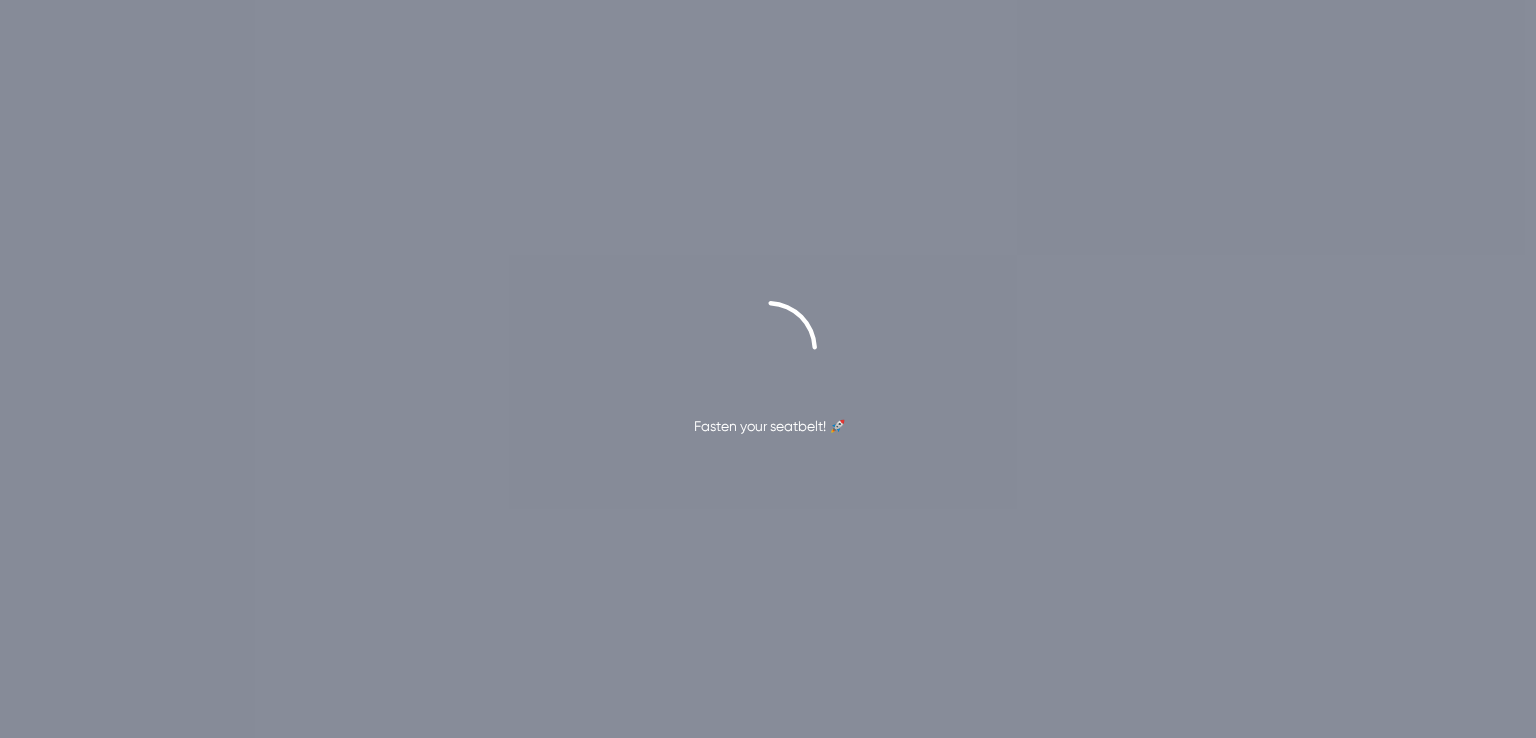 scroll, scrollTop: 0, scrollLeft: 0, axis: both 